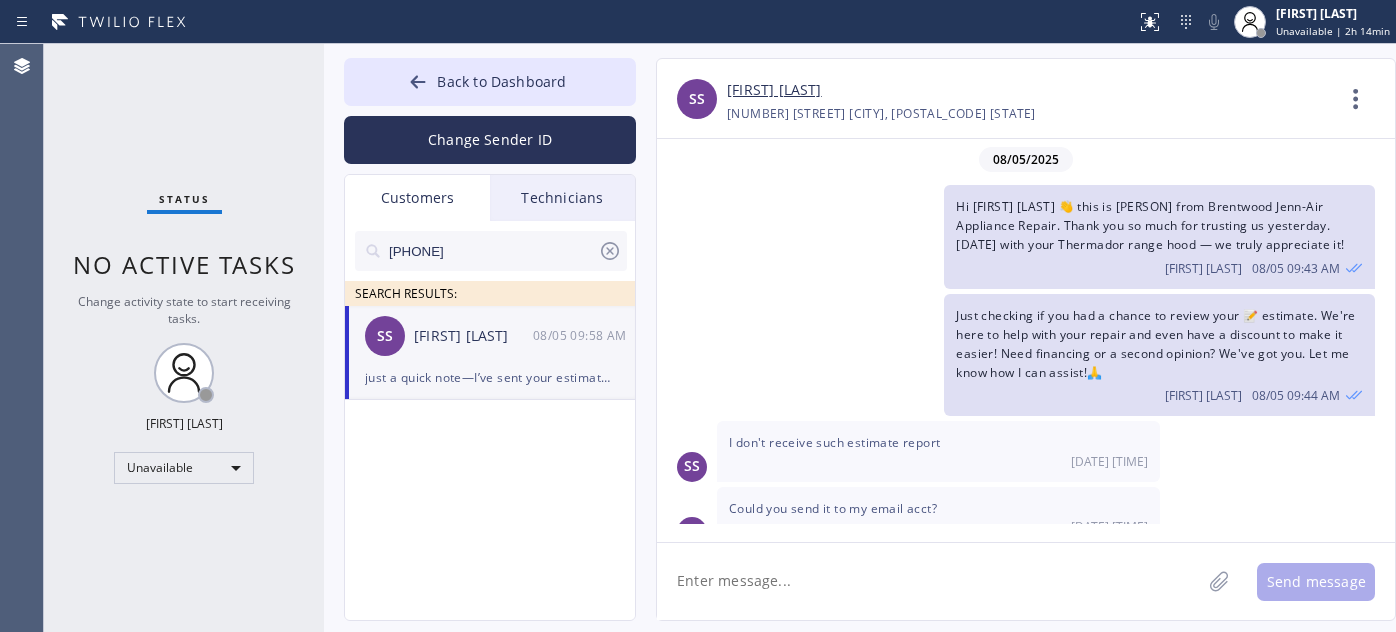 scroll, scrollTop: 0, scrollLeft: 0, axis: both 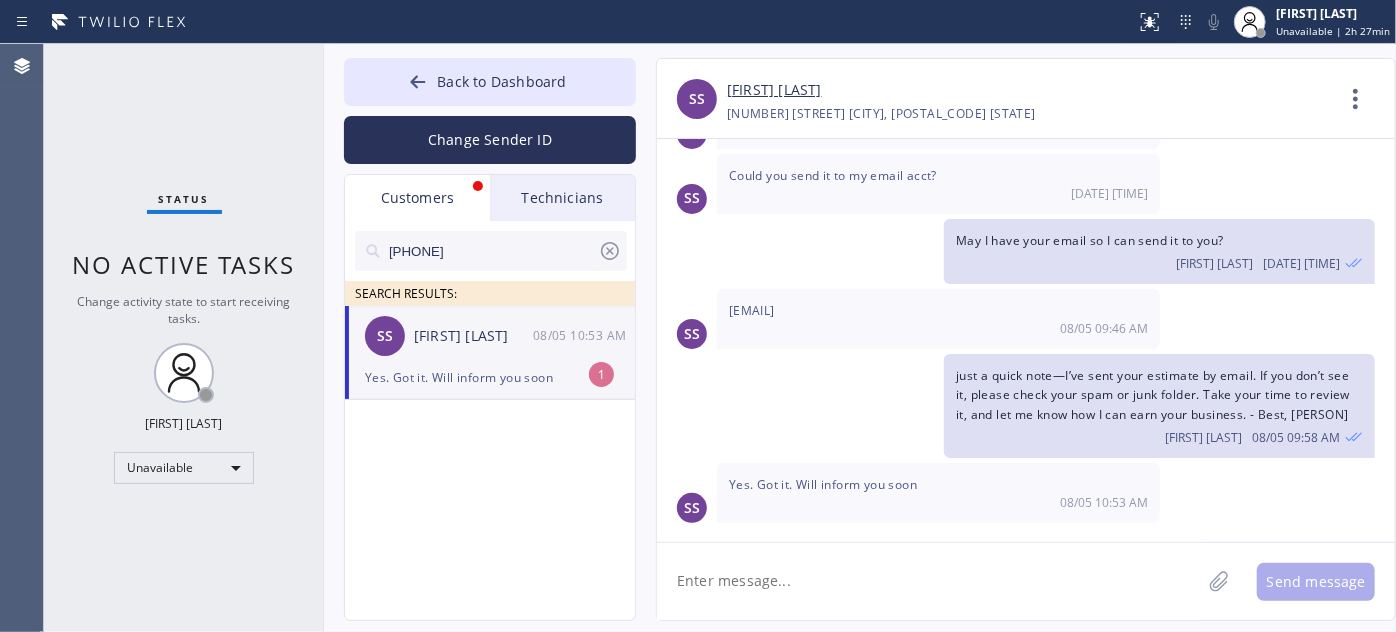 click on "Yes. Got it. Will inform you soon" at bounding box center (490, 377) 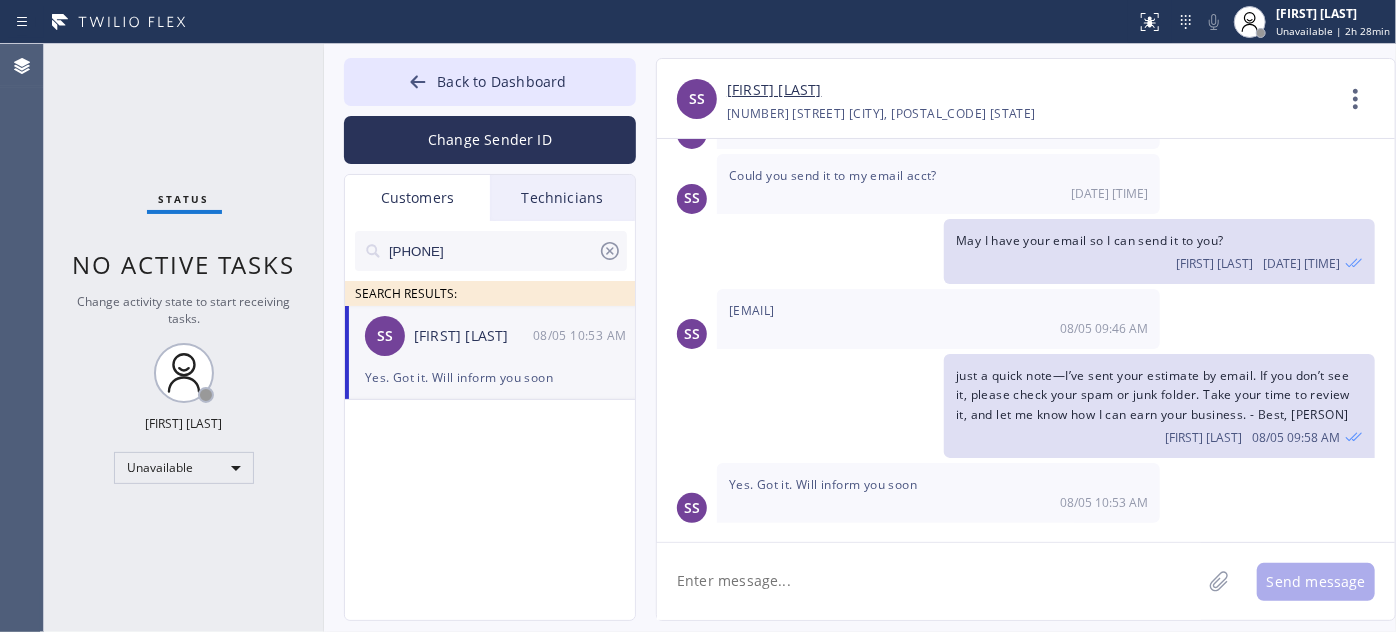 drag, startPoint x: 500, startPoint y: 252, endPoint x: 338, endPoint y: 242, distance: 162.30835 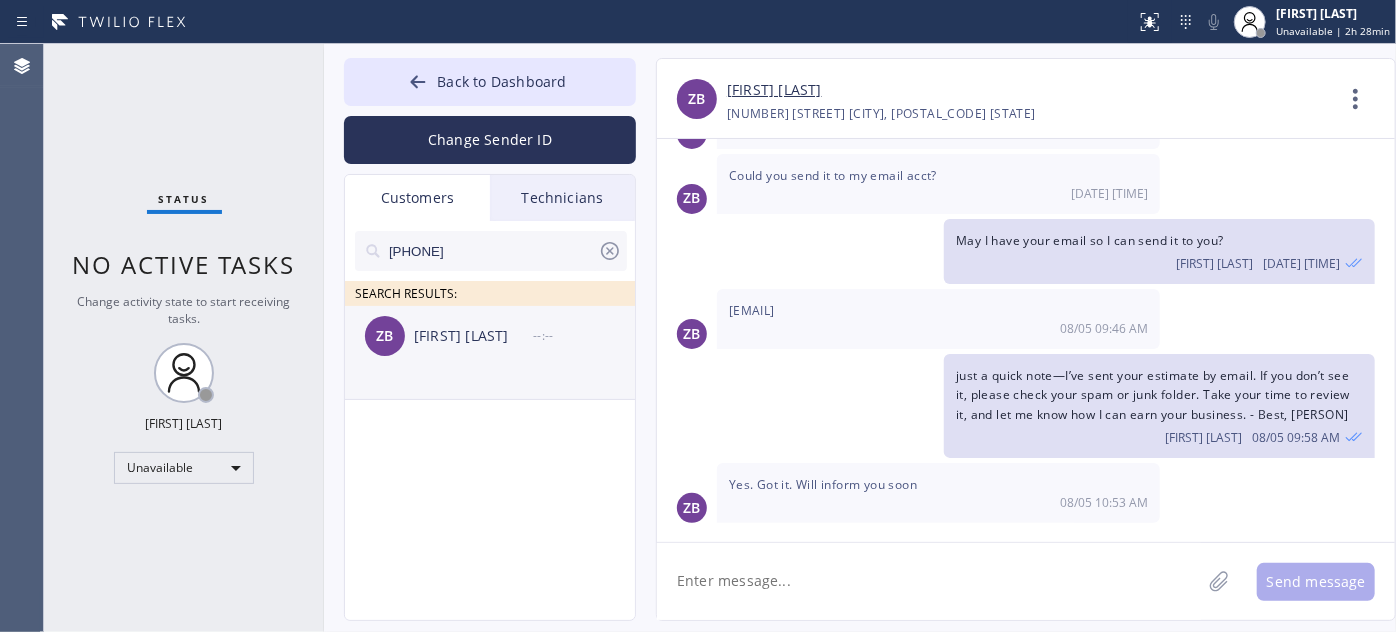 type on "[PHONE]" 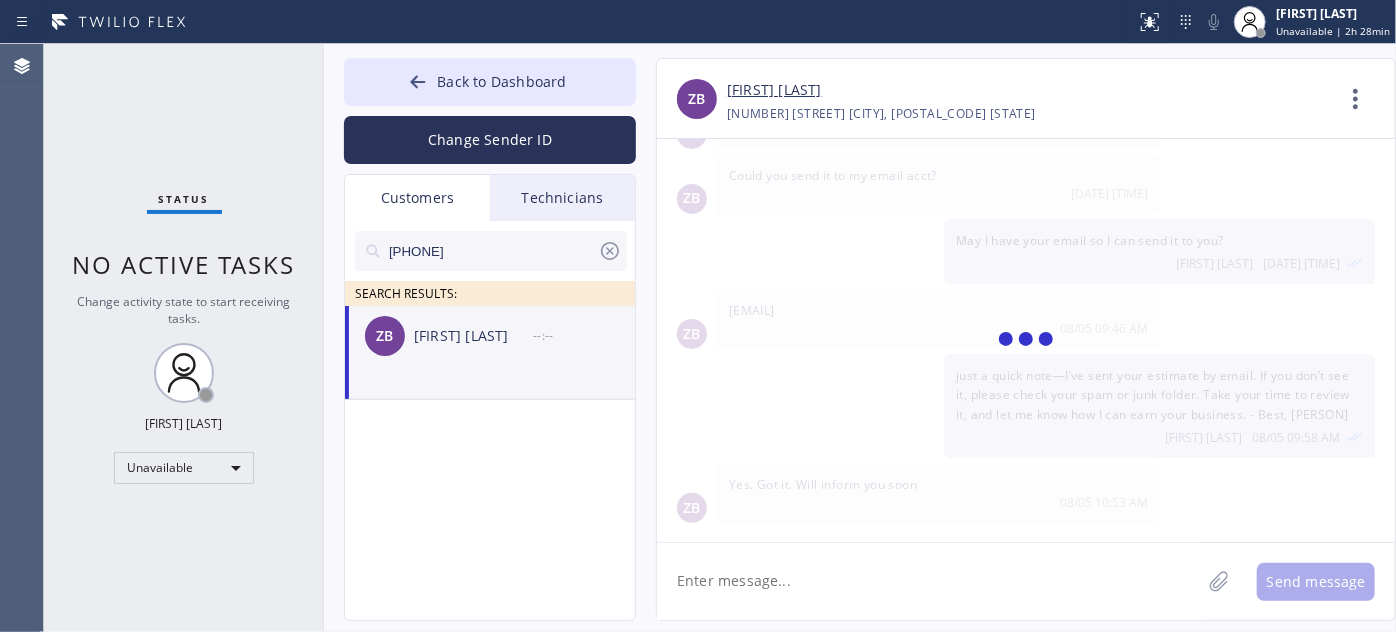 scroll, scrollTop: 0, scrollLeft: 0, axis: both 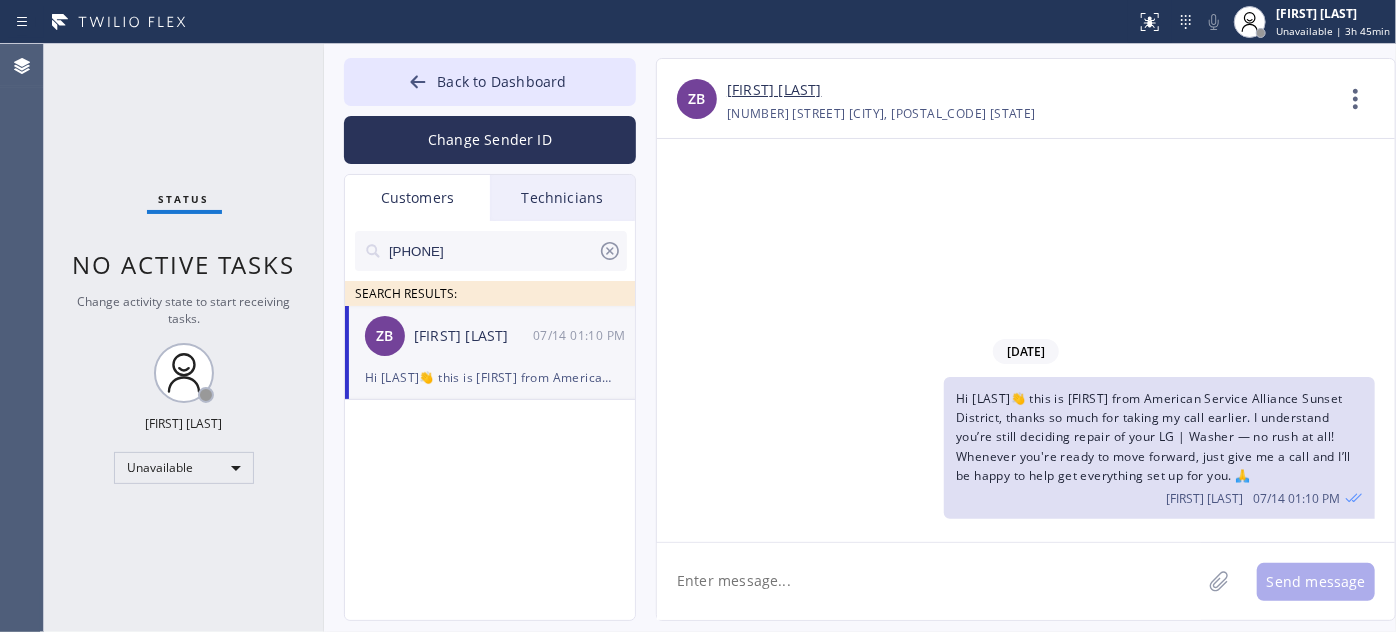 paste on "Hi [PERSON], just to clarify—your total of $400 already includes the $95 you paid and a $75 discount from the tech, so there’s no further deduction. I understand it may have been explained differently earlier—sorry for the confusion! I’ve already escalated your concern to higher management, and they’ll be reaching out to you as well. Let me know if you have any other questions, I’m here to help 😊 – [PERSON]" 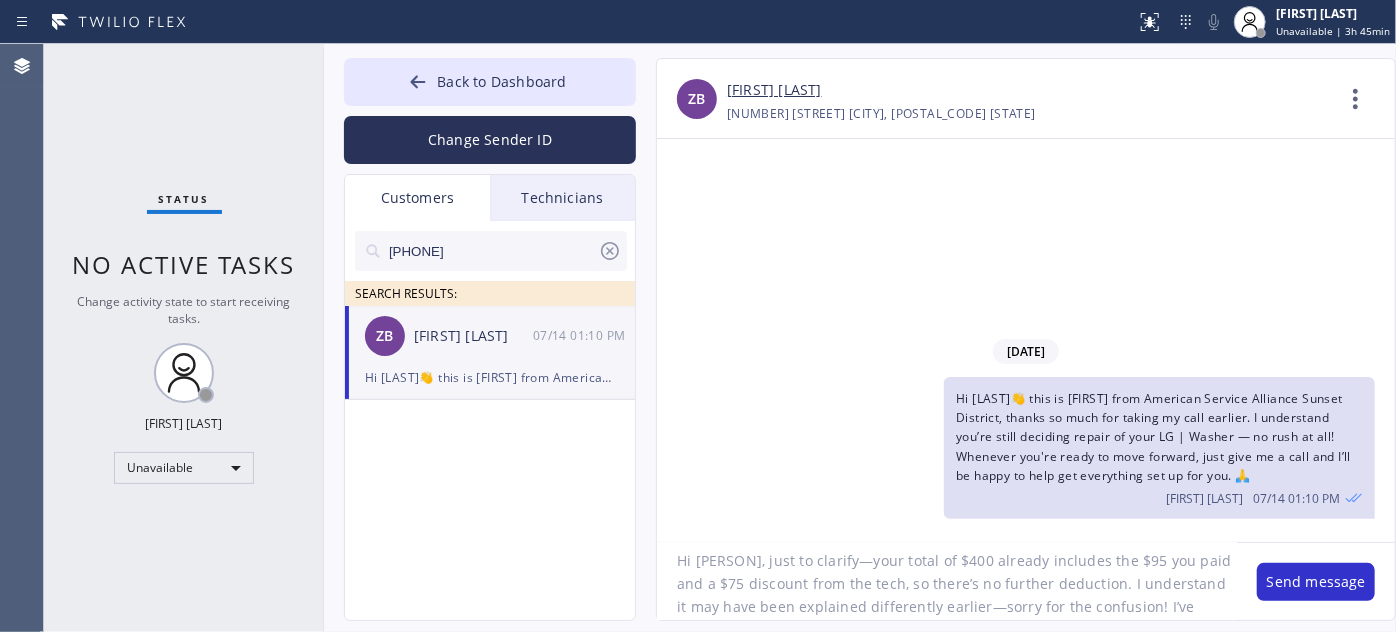scroll, scrollTop: 0, scrollLeft: 0, axis: both 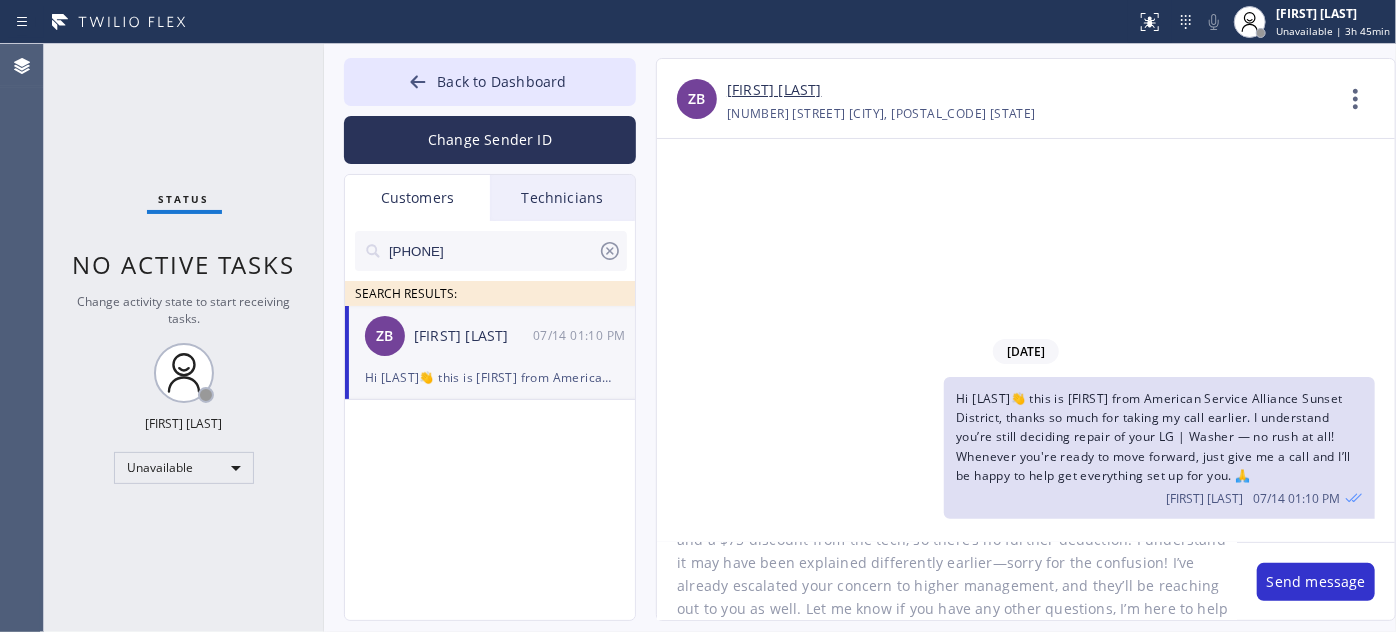 drag, startPoint x: 730, startPoint y: 609, endPoint x: 1165, endPoint y: 618, distance: 435.09308 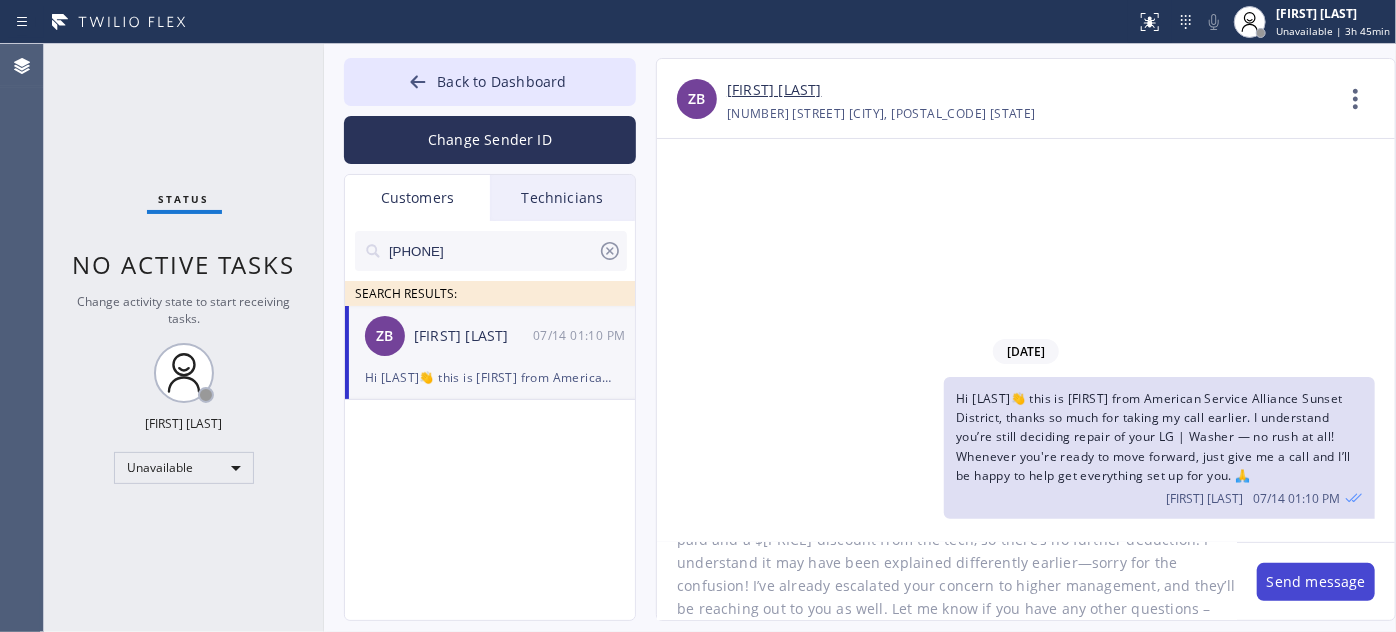 type on "Hi [FIRST], just to clarify—your total of $[PRICE] already includes the $[PRICE] you paid and a $[PRICE] discount from the tech, so there’s no further deduction. I understand it may have been explained differently earlier—sorry for the confusion! I’ve already escalated your concern to higher management, and they’ll be reaching out to you as well. Let me know if you have any other questions – [FIRST]" 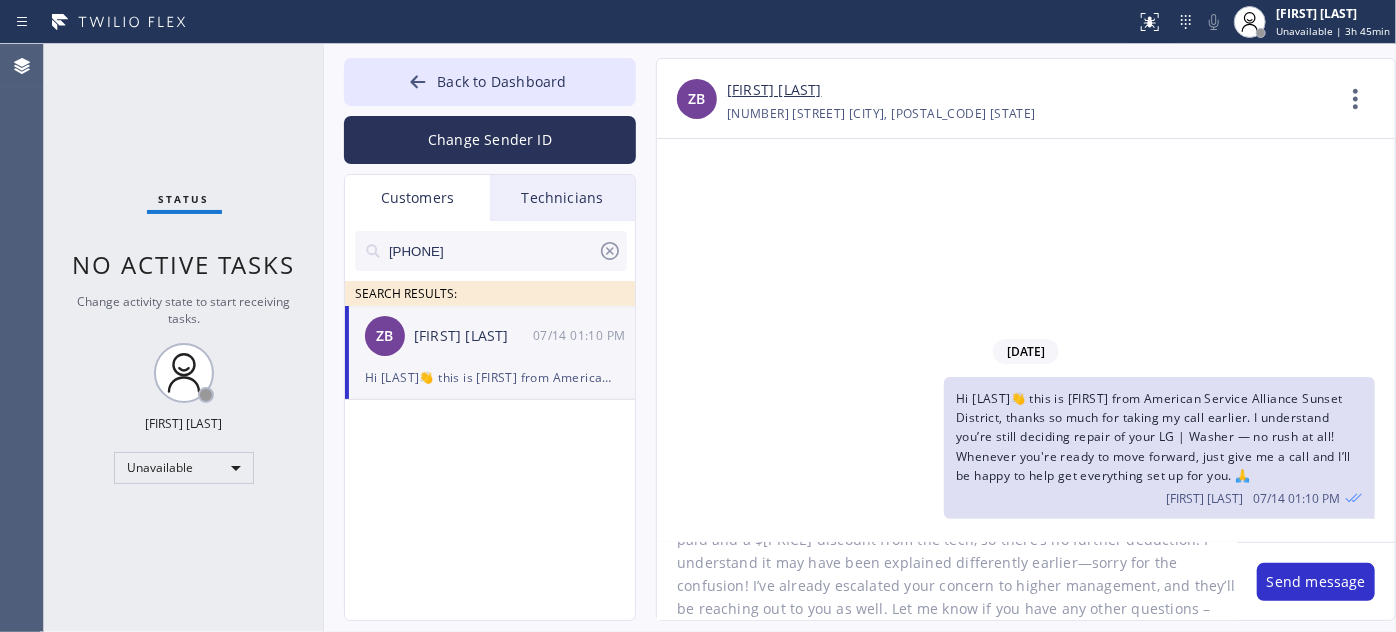 drag, startPoint x: 1302, startPoint y: 577, endPoint x: 1058, endPoint y: 565, distance: 244.2949 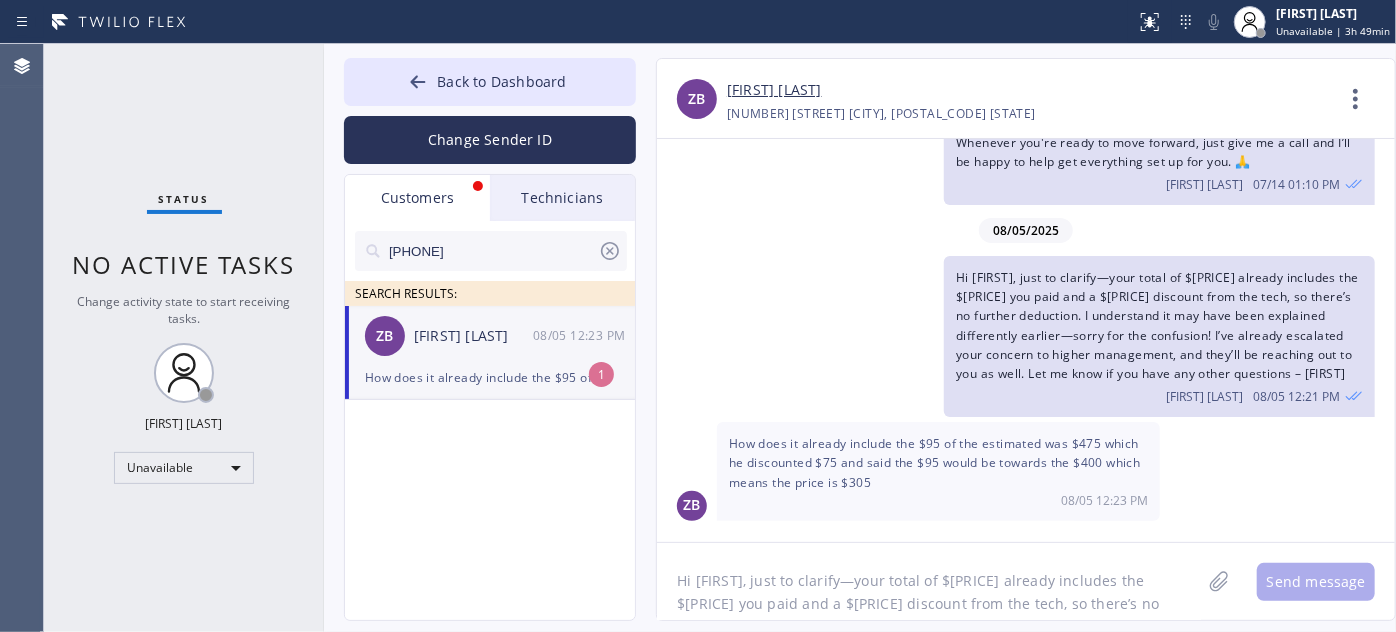 scroll, scrollTop: 121, scrollLeft: 0, axis: vertical 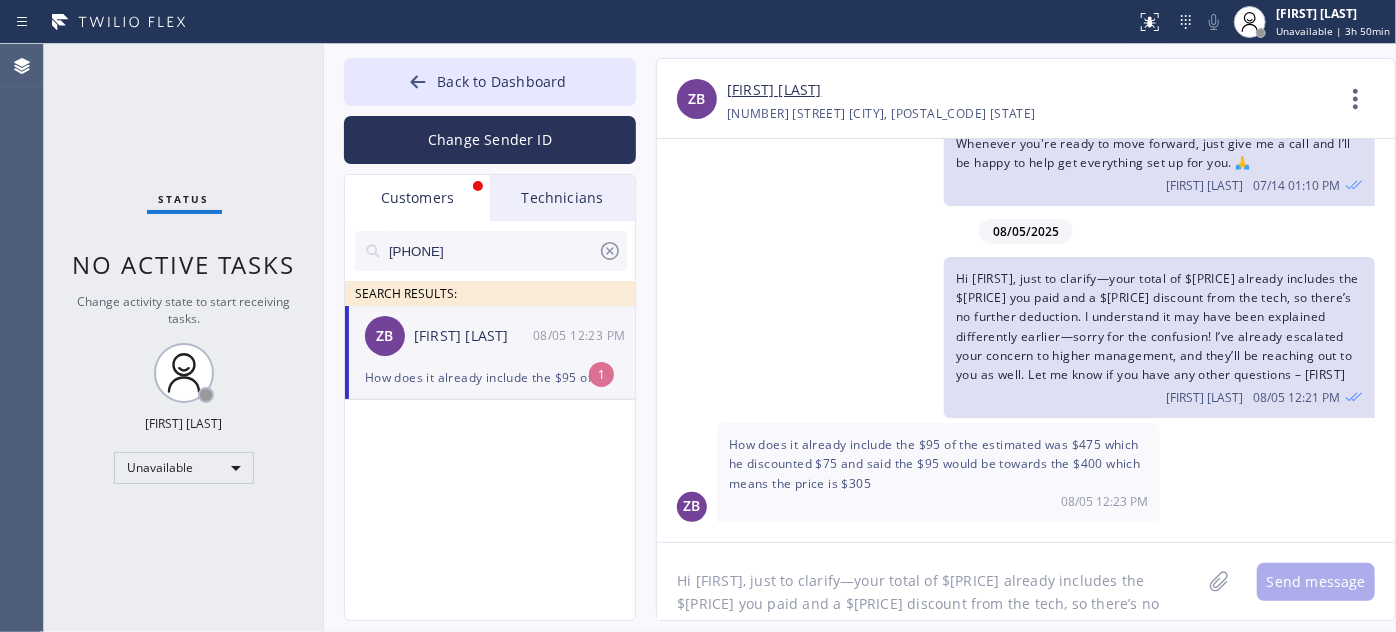 click on "ZB [LAST]  [LAST] [DATE] [TIME]" at bounding box center [491, 336] 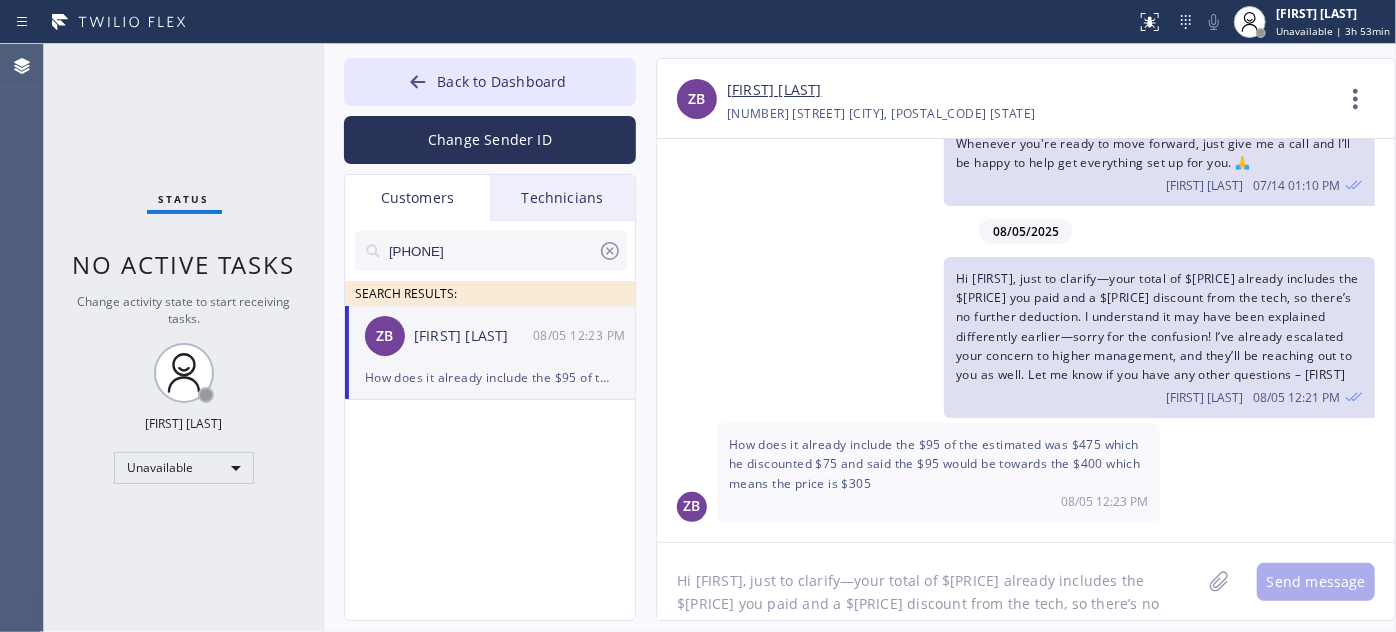 drag, startPoint x: 520, startPoint y: 247, endPoint x: 293, endPoint y: 236, distance: 227.26636 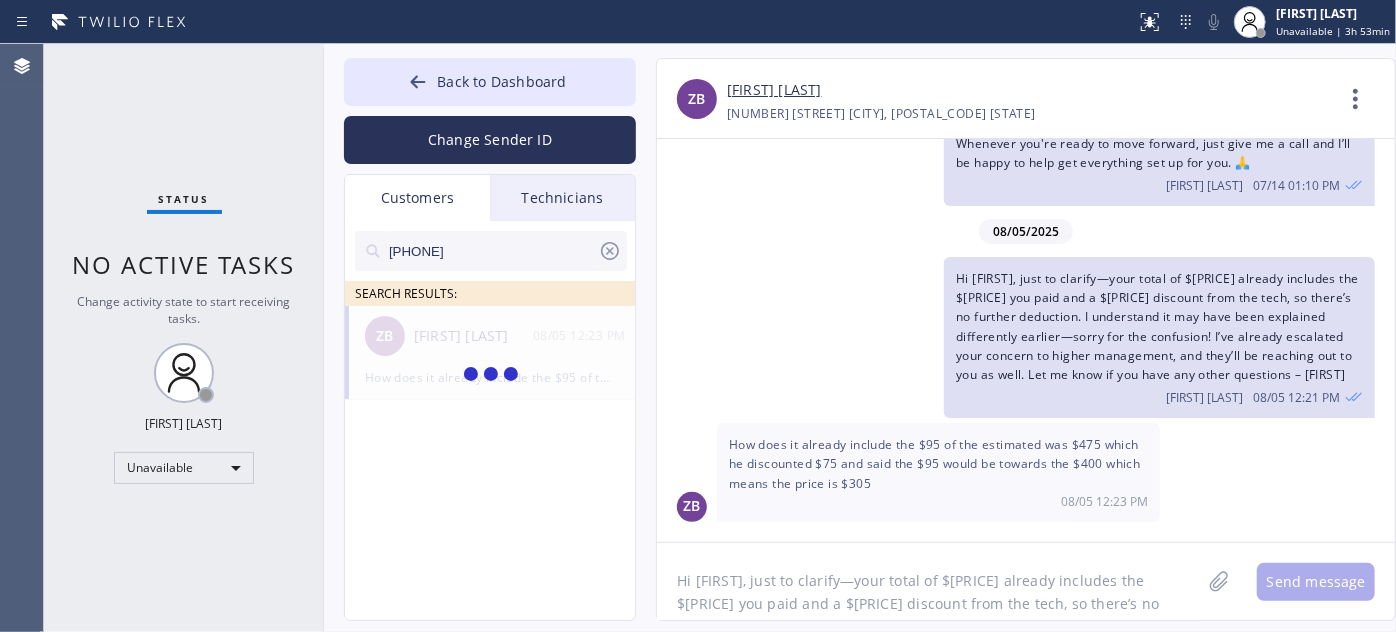 type on "[PHONE]" 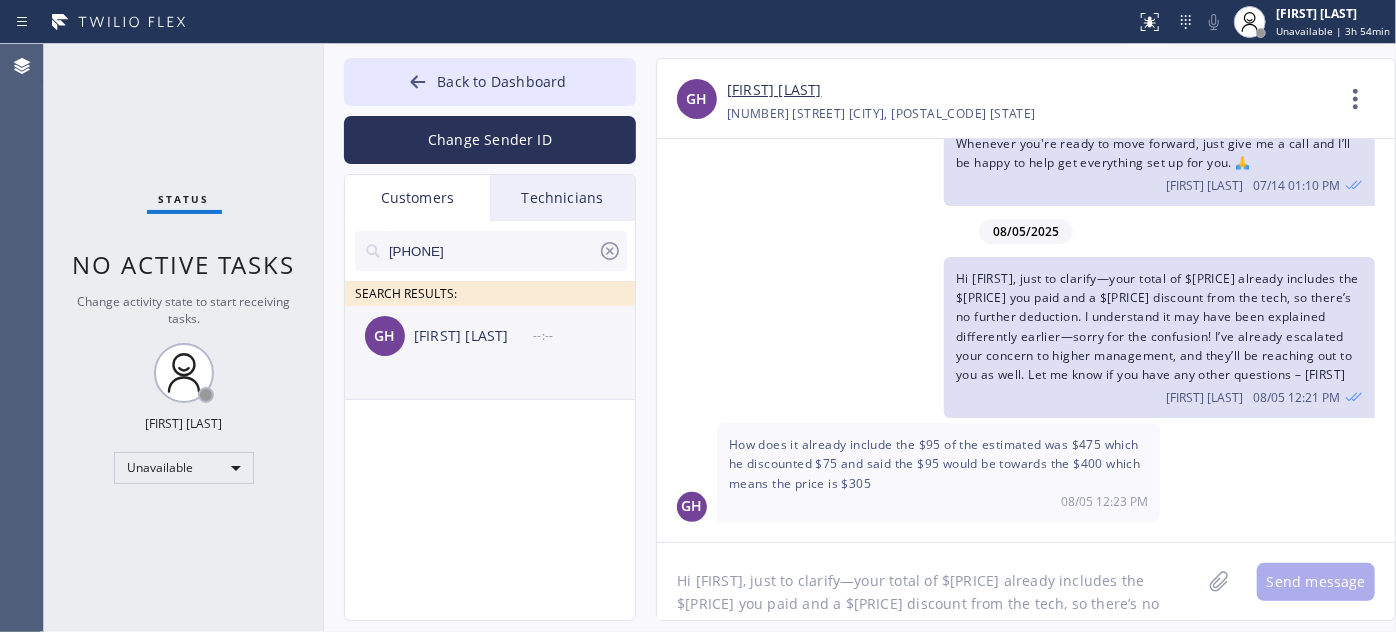 click on "[FIRST] [LAST] --:--" at bounding box center [491, 336] 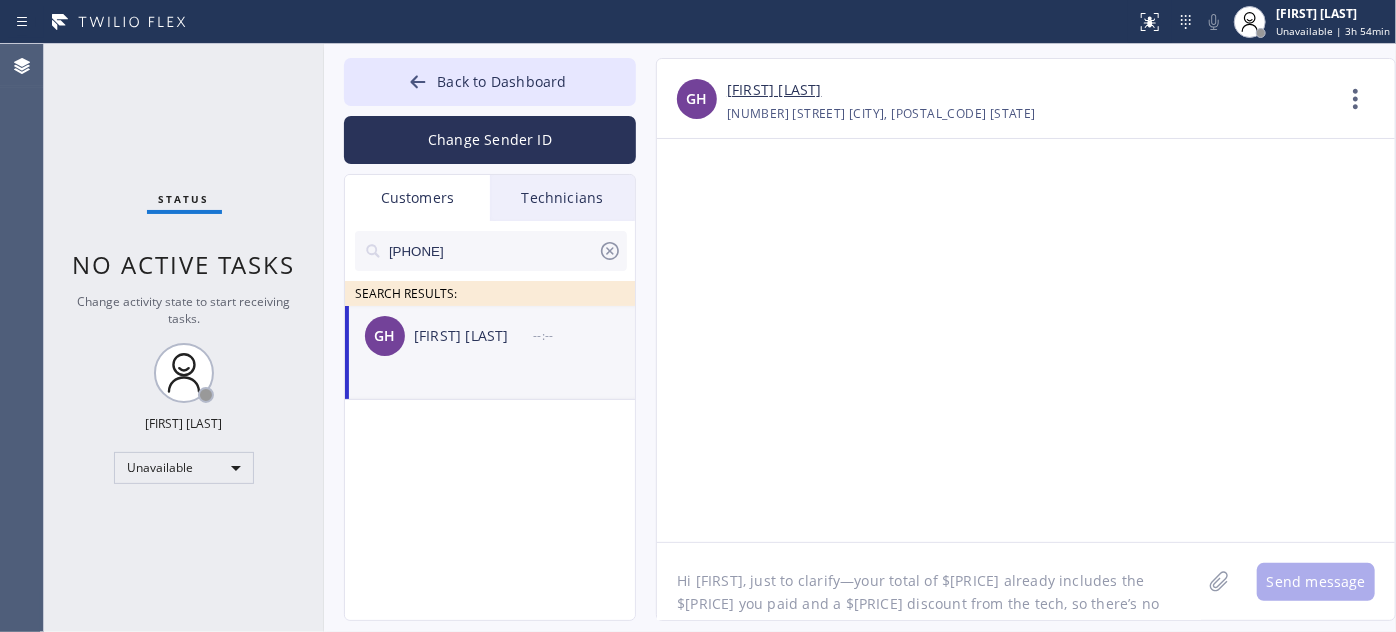 scroll, scrollTop: 0, scrollLeft: 0, axis: both 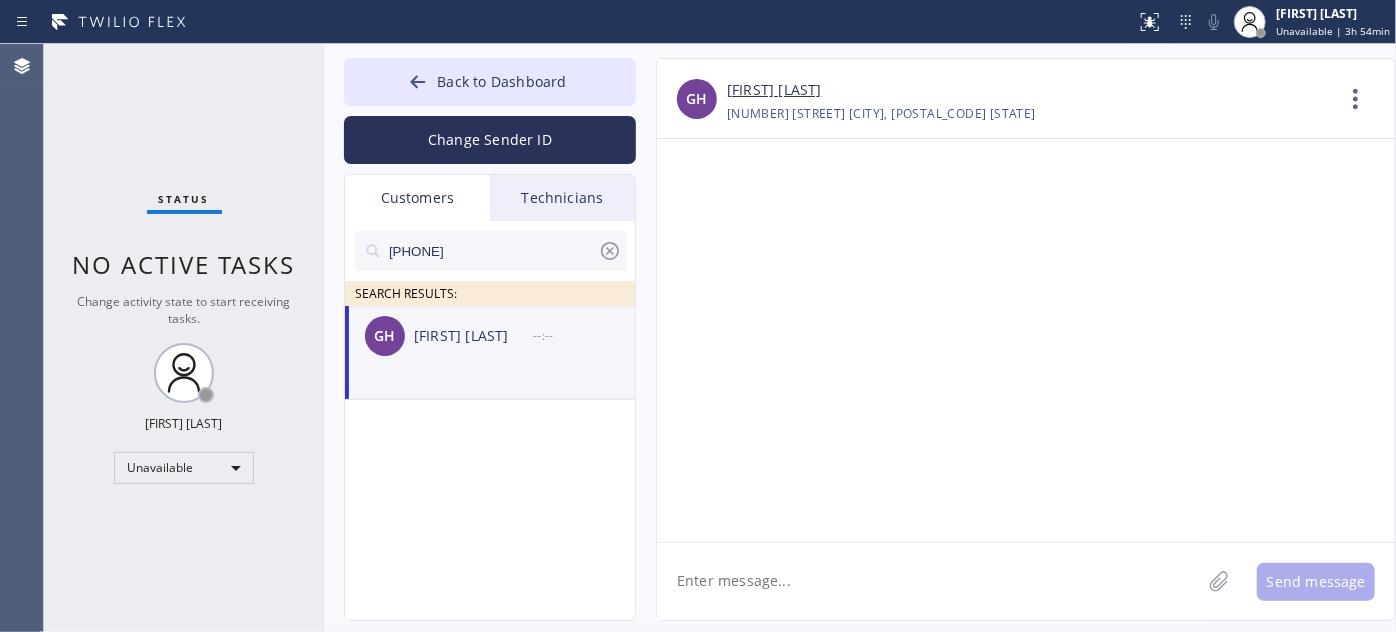 click 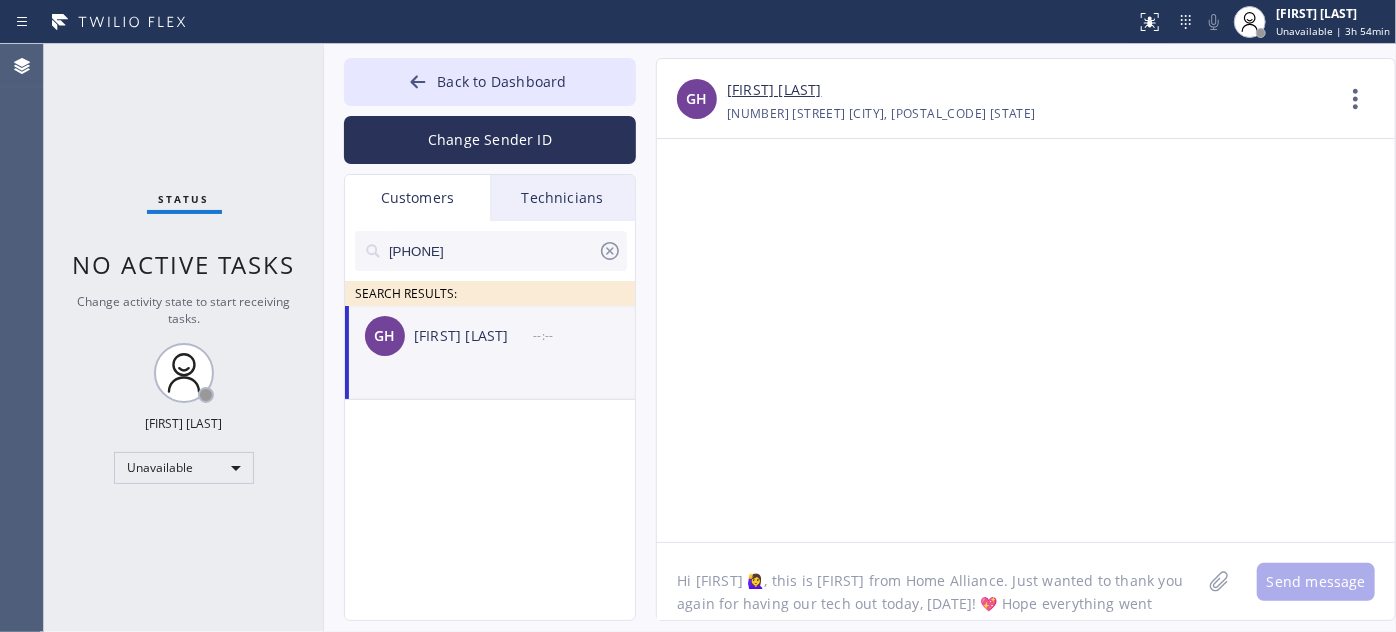 scroll, scrollTop: 16, scrollLeft: 0, axis: vertical 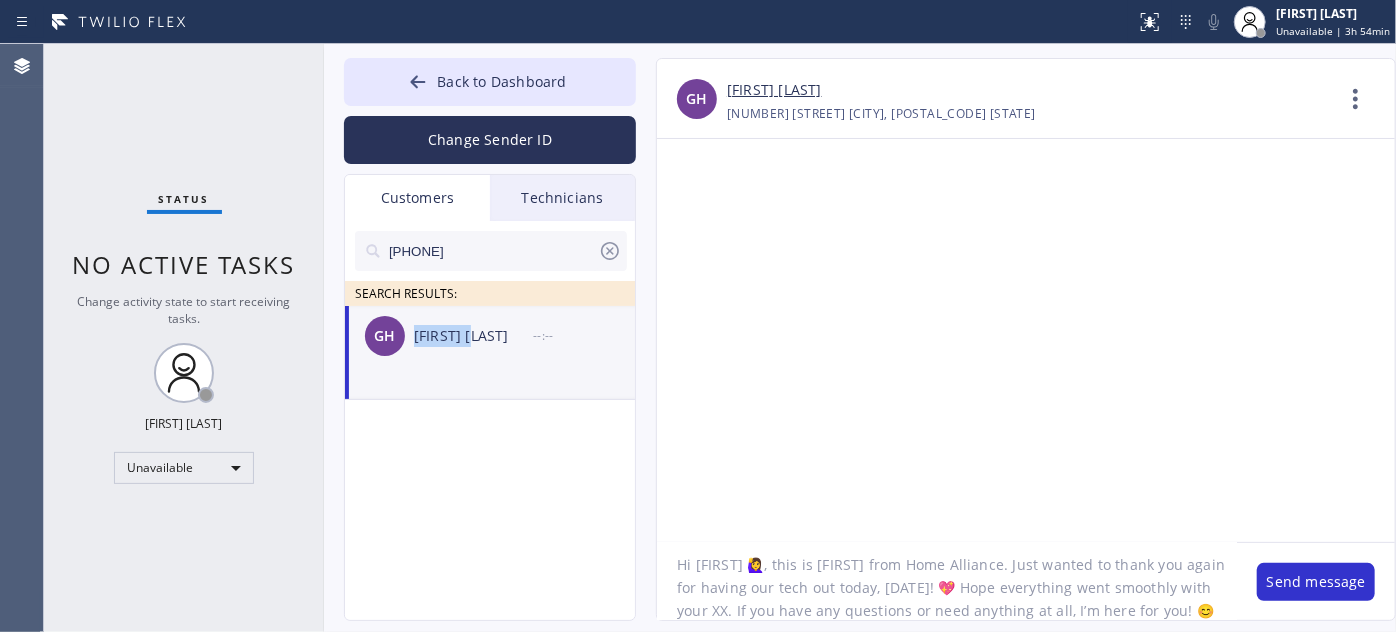drag, startPoint x: 416, startPoint y: 342, endPoint x: 472, endPoint y: 346, distance: 56.142673 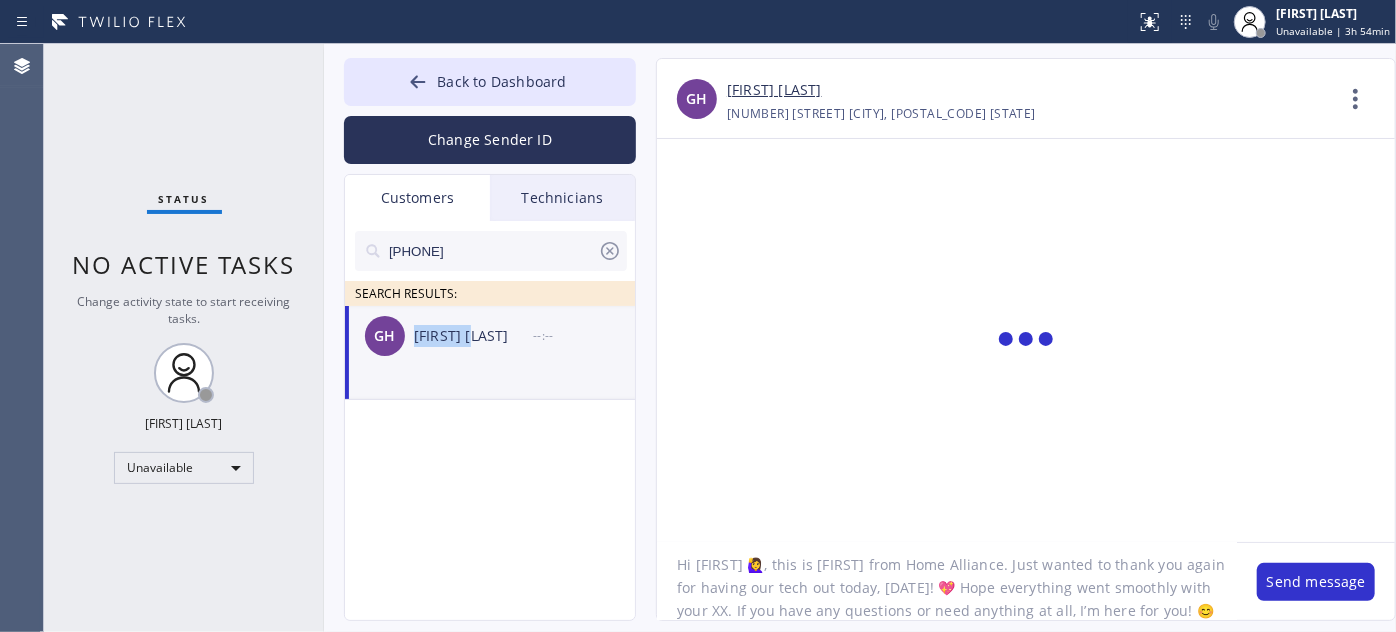 copy on "Gabrielle" 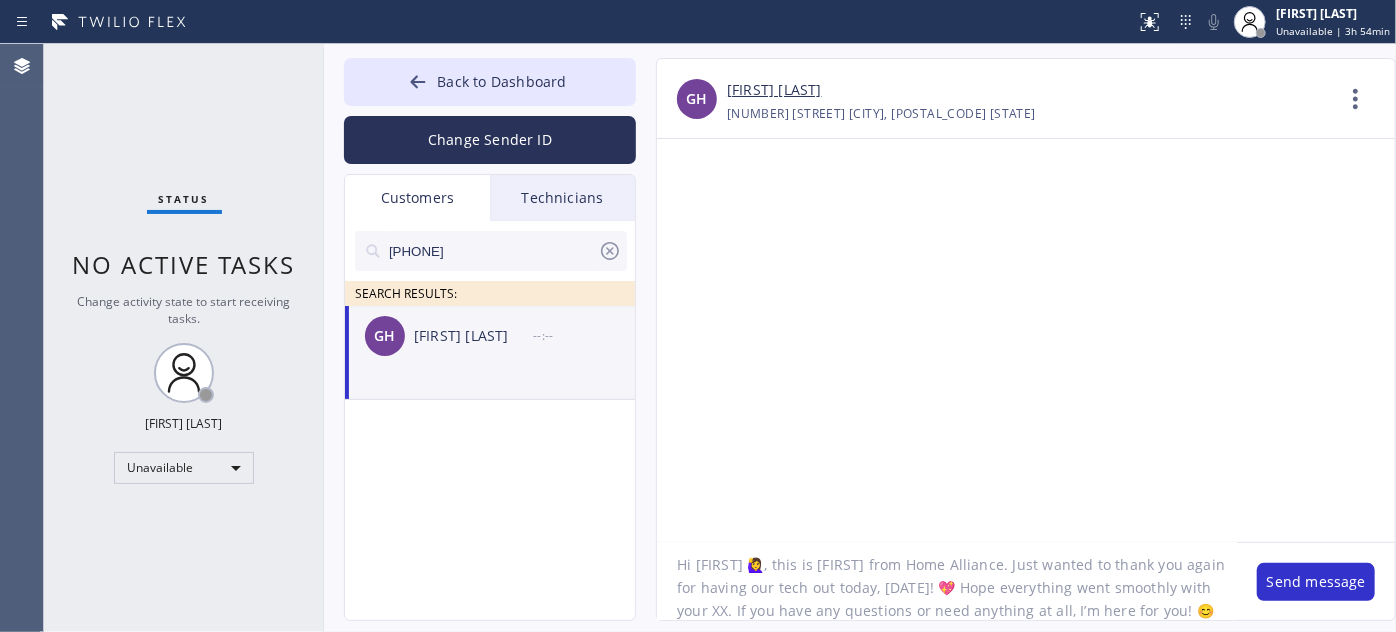 drag, startPoint x: 693, startPoint y: 564, endPoint x: 732, endPoint y: 564, distance: 39 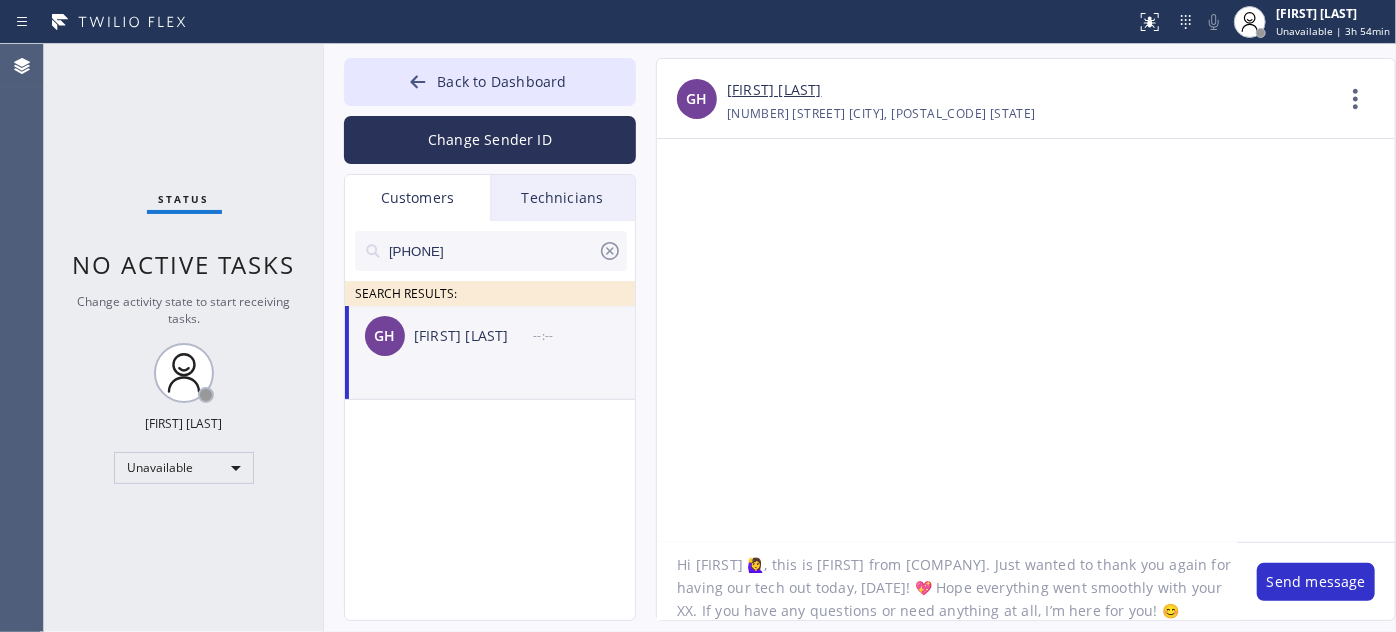 drag, startPoint x: 898, startPoint y: 567, endPoint x: 993, endPoint y: 562, distance: 95.131485 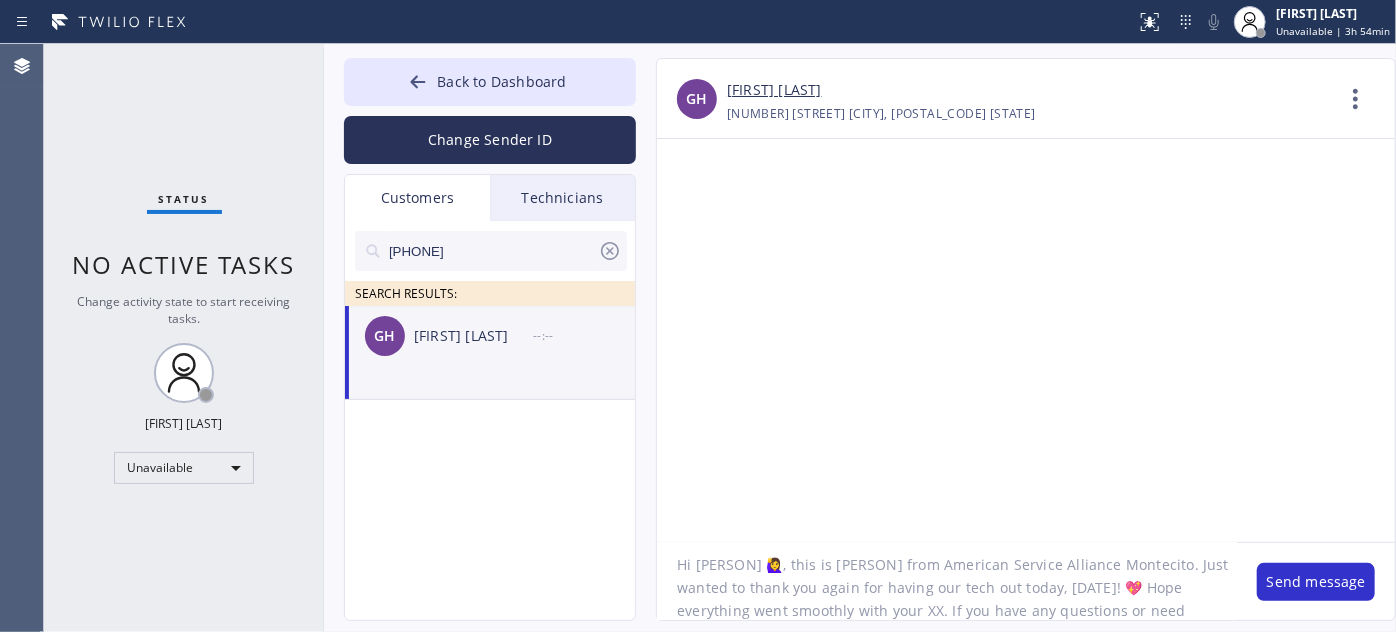 drag, startPoint x: 1056, startPoint y: 586, endPoint x: 1032, endPoint y: 611, distance: 34.655445 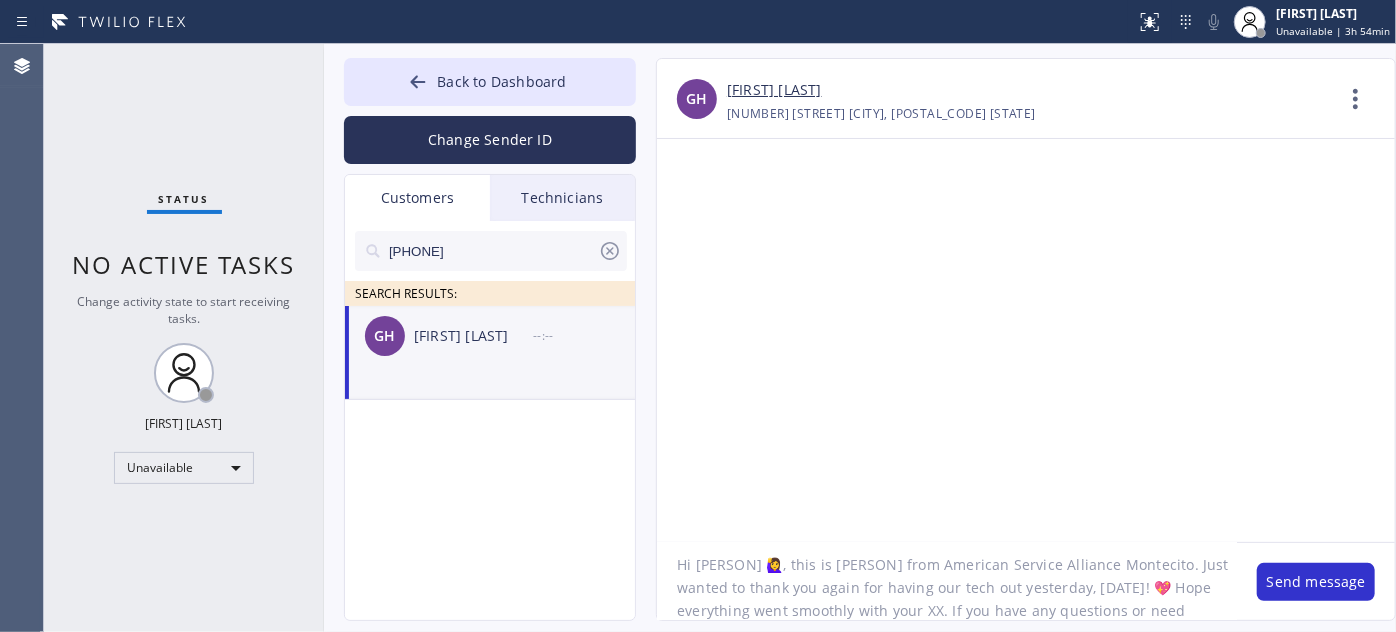 scroll, scrollTop: 41, scrollLeft: 0, axis: vertical 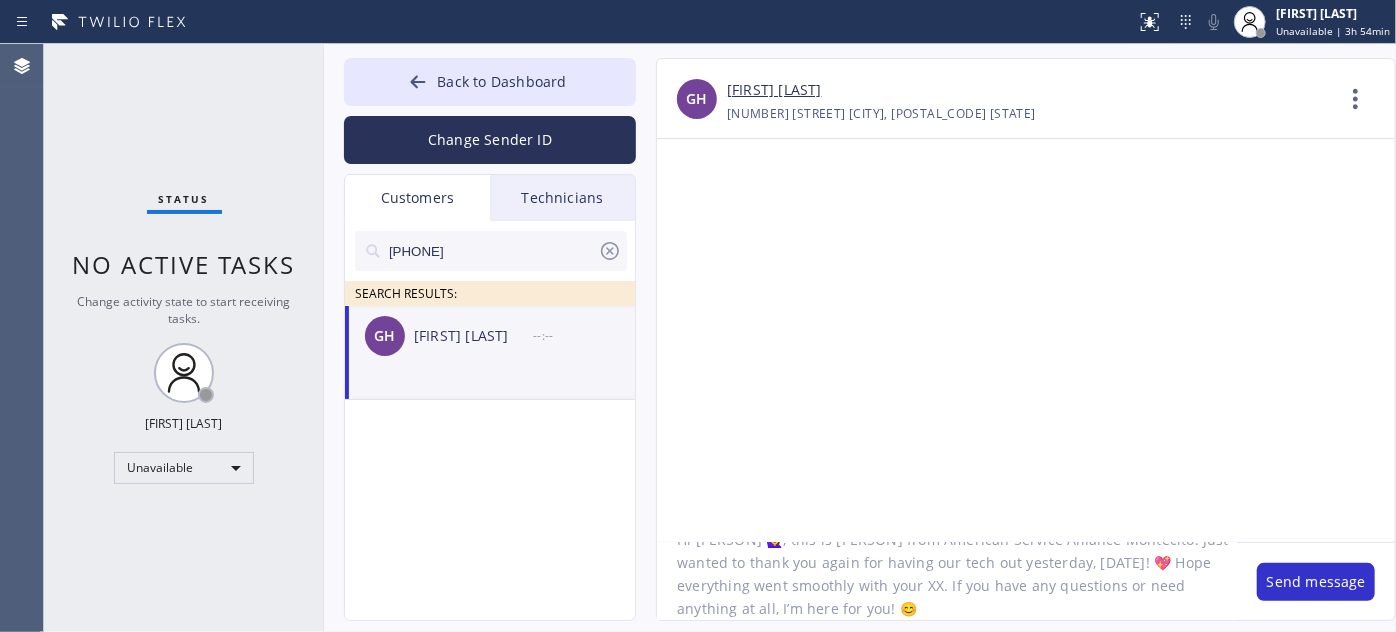 drag, startPoint x: 920, startPoint y: 610, endPoint x: 936, endPoint y: 583, distance: 31.38471 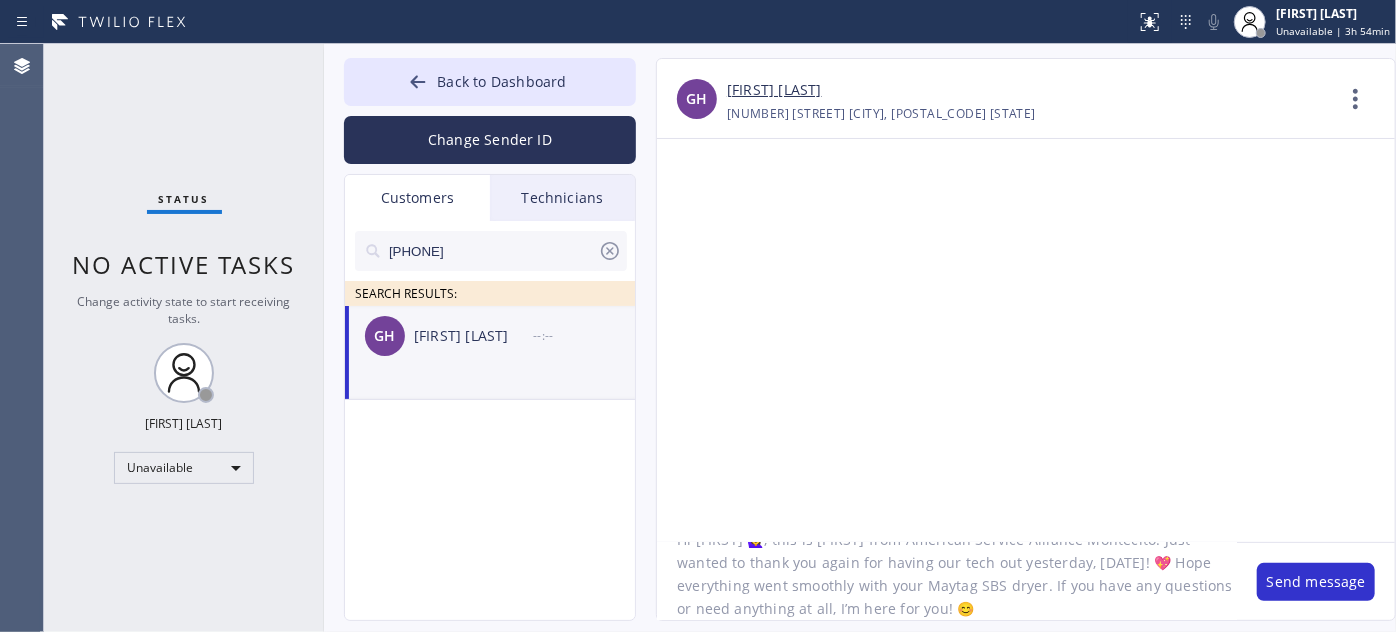 drag, startPoint x: 975, startPoint y: 587, endPoint x: 1000, endPoint y: 586, distance: 25.019993 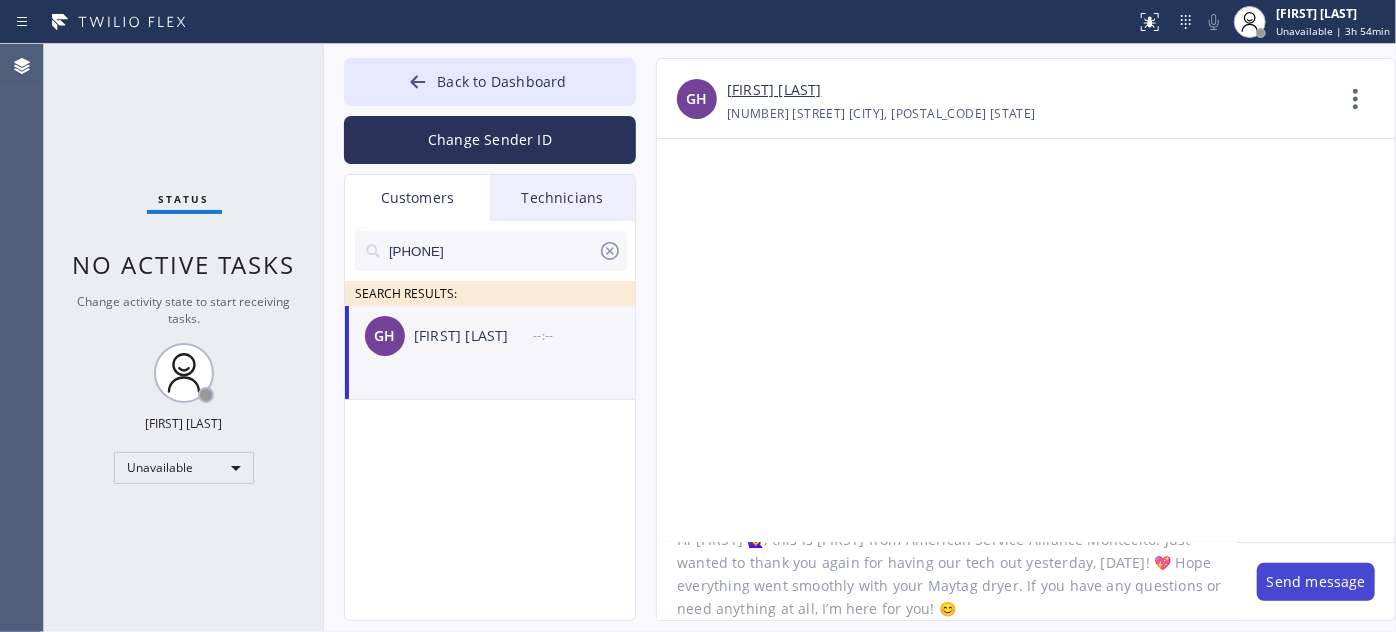 type on "Hi [FIRST] 🙋‍♀️, this is [FIRST] from American Service Alliance Montecito. Just wanted to thank you again for having our tech out yesterday, [DATE]! 💖 Hope everything went smoothly with your Maytag dryer. If you have any questions or need anything at all, I’m here for you! 😊" 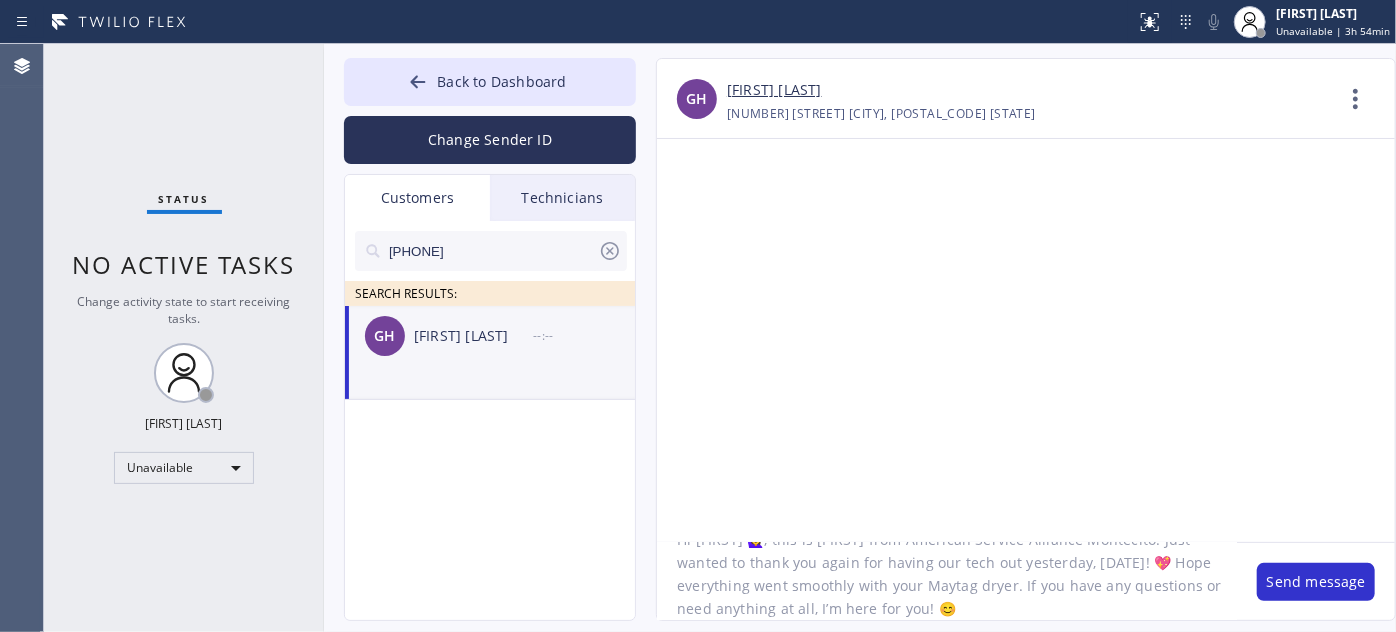 drag, startPoint x: 1282, startPoint y: 586, endPoint x: 1255, endPoint y: 553, distance: 42.638012 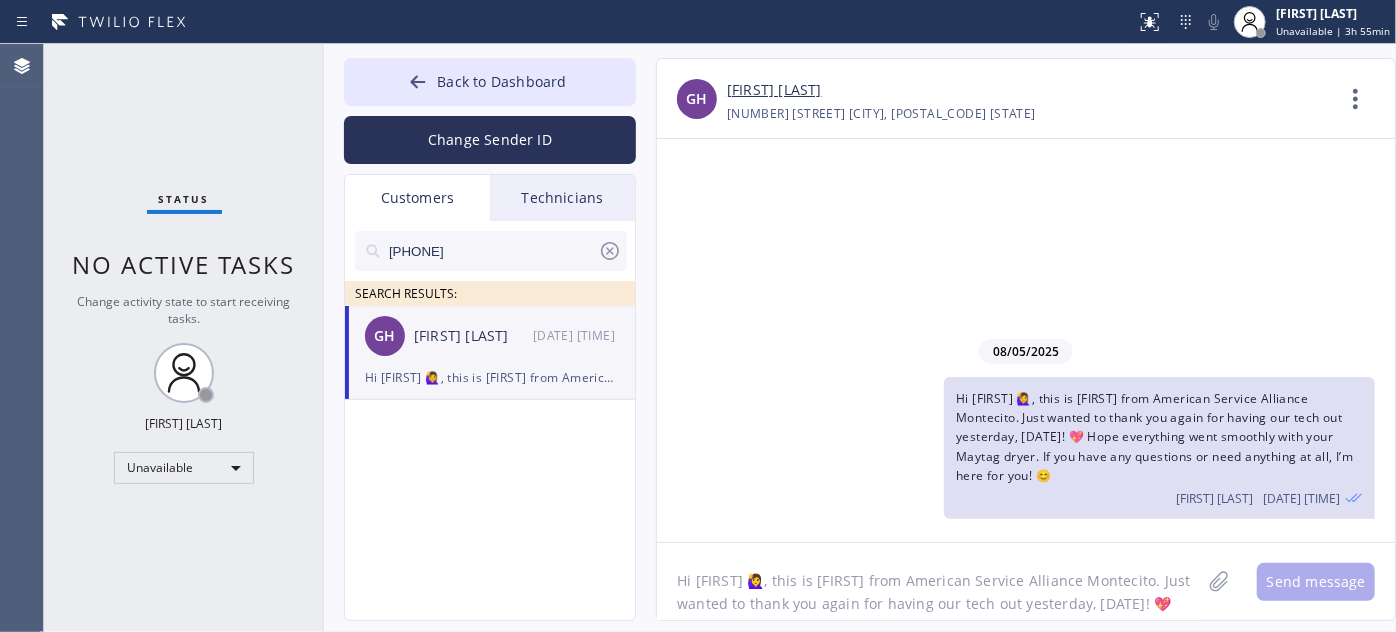 click on "Hi [FIRST] 🙋‍♀️, this is [FIRST] from American Service Alliance Montecito. Just wanted to thank you again for having our tech out yesterday, [DATE]! 💖 Hope everything went smoothly with your Maytag dryer. If you have any questions or need anything at all, I’m here for you! 😊" 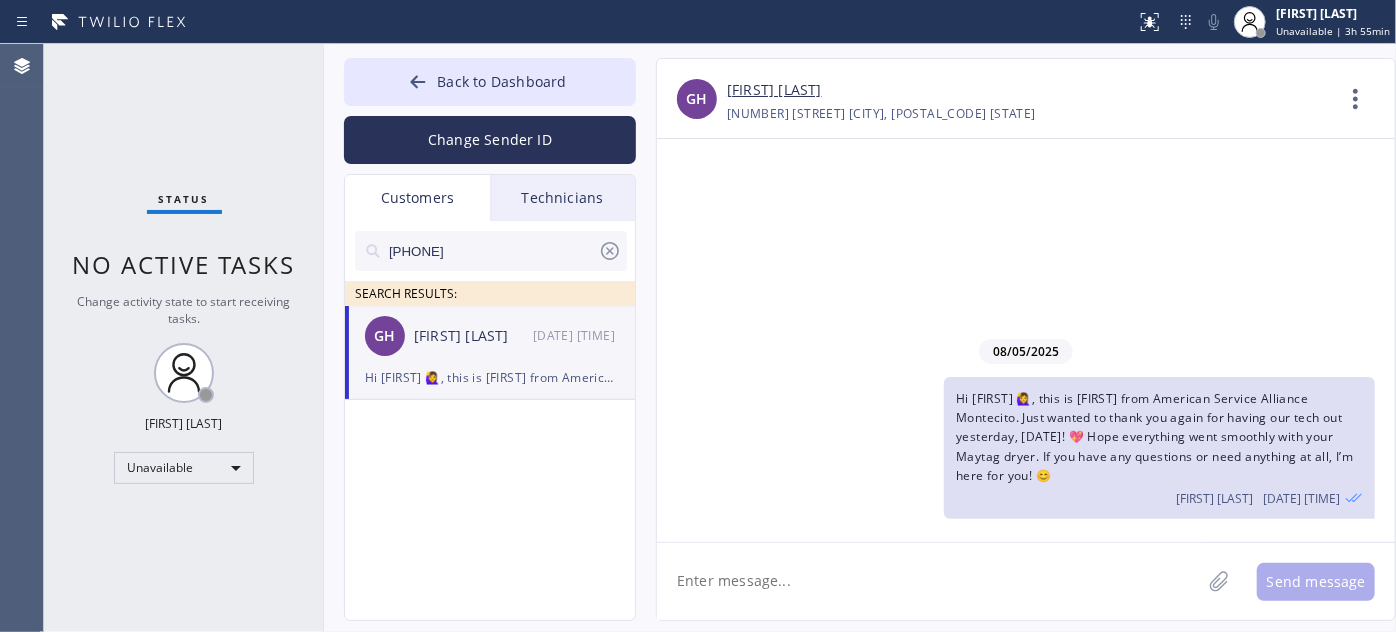 paste on "Also, Just a friendly 📌 reminder—we’re here for all your future needs!🔥 We’ve got special promos this month on 𝗛𝗩𝗔𝗖, 𝗺𝗮𝗶𝗻𝘁𝗲𝗻𝗮𝗻𝗰𝗲/𝗮𝗽𝗽𝗹𝗶𝗮𝗻𝗰𝗲 𝗿𝗲𝗽𝗮𝗶𝗿, 𝗽𝗹𝘂𝗺𝗯𝗶𝗻𝗴, 𝗲𝗹𝗲𝗰𝘁𝗿𝗶𝗰𝗮𝗹 𝘄𝗼𝗿𝗸, 𝗮𝗶𝗿 𝗱𝘂𝗰𝘁, 𝗿𝗲𝗺𝗼𝘁𝗲 𝗳𝗶𝘅 𝗮𝗻𝗱 even 𝗵𝗼𝗺𝗲 𝗰𝗹𝗲𝗮𝗻𝗶𝗻𝗴. Let me know—I’d be happy to get you scheduled! 😊" 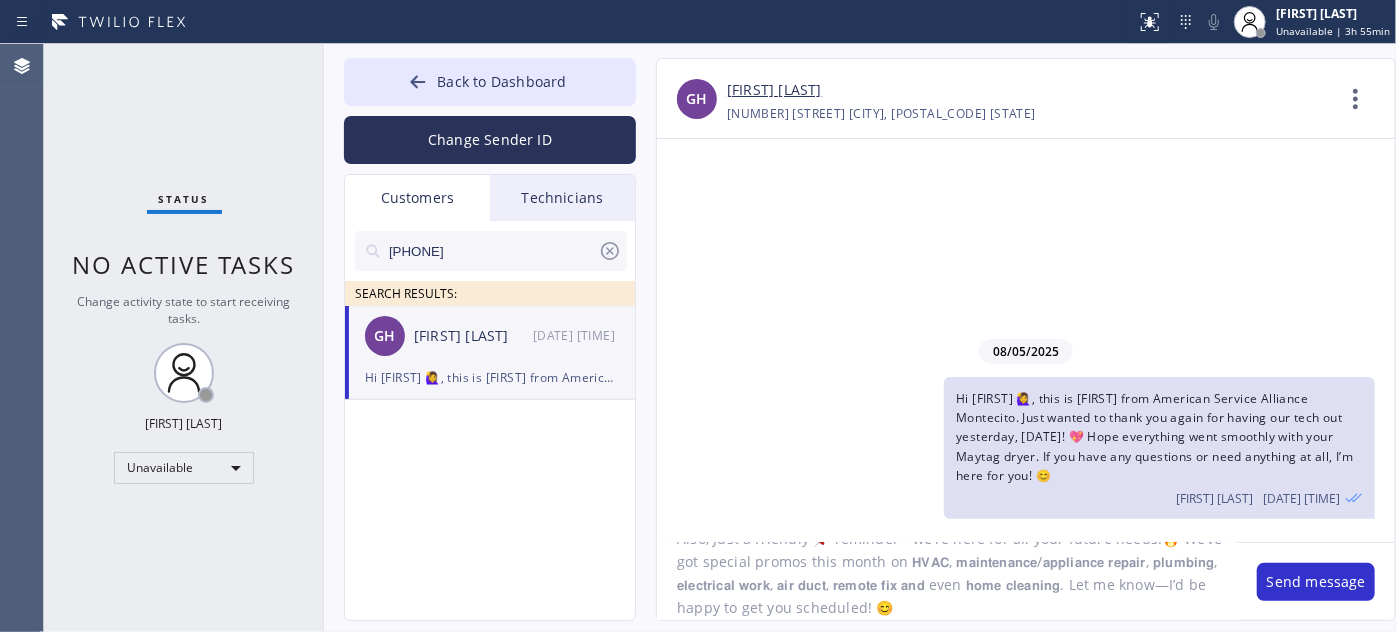 scroll, scrollTop: 41, scrollLeft: 0, axis: vertical 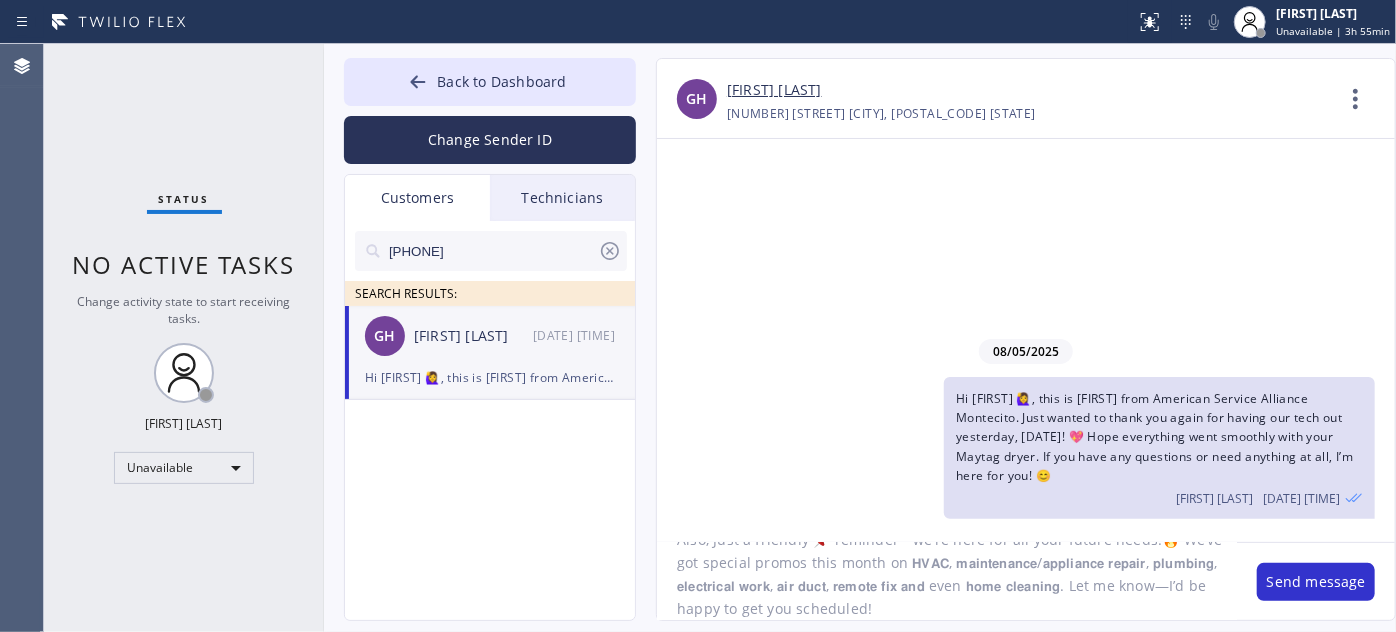 paste on "🙏" 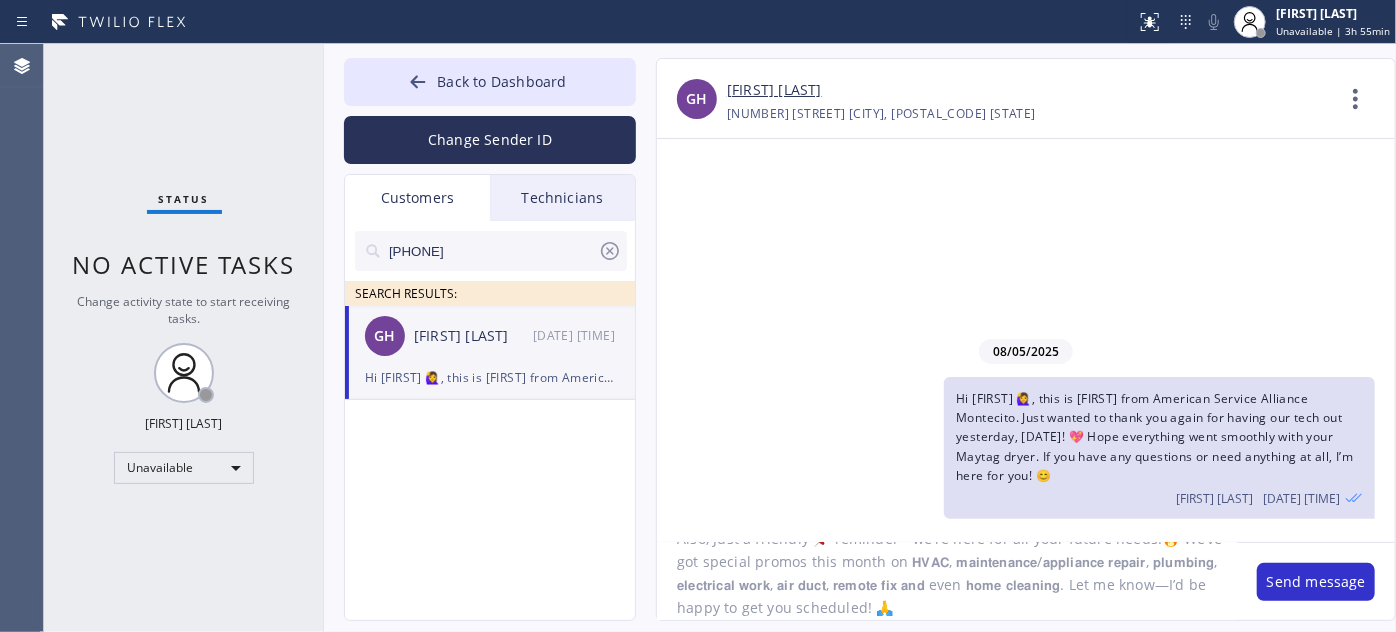 scroll, scrollTop: 41, scrollLeft: 0, axis: vertical 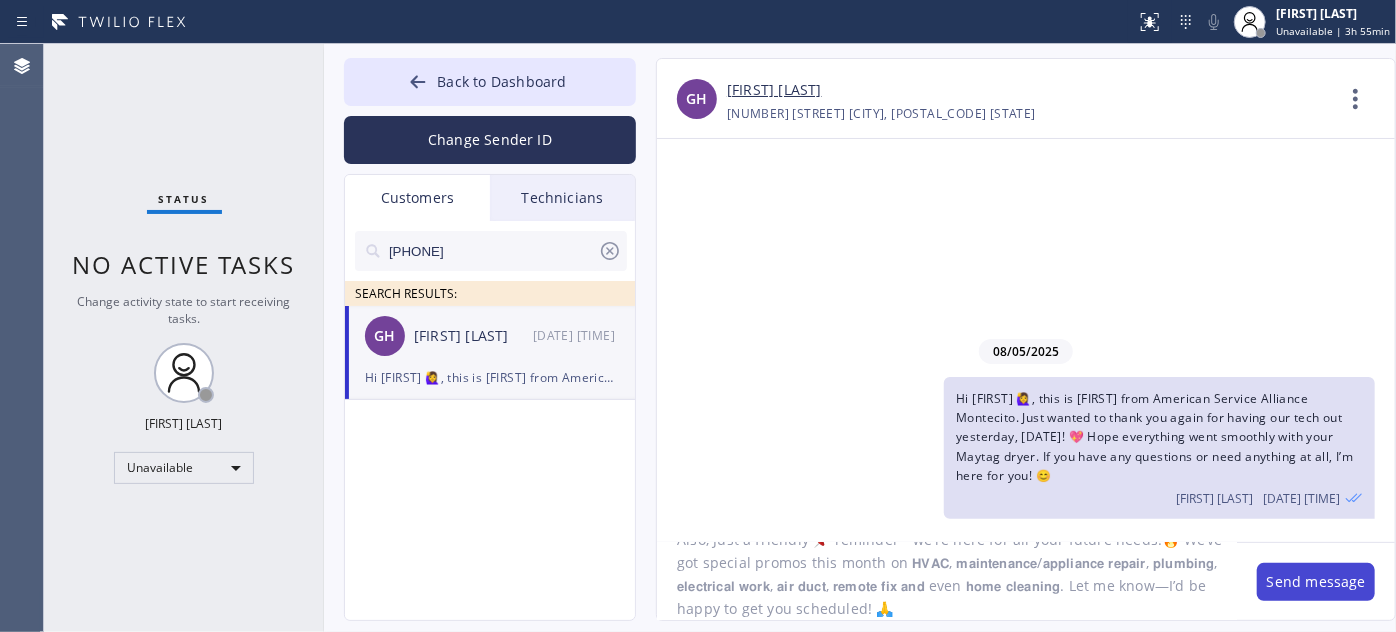 type on "Also, Just a friendly 📌 reminder—we’re here for all your future needs!🔥 We’ve got special promos this month on 𝗛𝗩𝗔𝗖, 𝗺𝗮𝗶𝗻𝘁𝗲𝗻𝗮𝗻𝗰𝗲/𝗮𝗽𝗽𝗹𝗶𝗮𝗻𝗰𝗲 𝗿𝗲𝗽𝗮𝗶𝗿, 𝗽𝗹𝘂𝗺𝗯𝗶𝗻𝗴, 𝗲𝗹𝗲𝗰𝘁𝗿𝗶𝗰𝗮𝗹 𝘄𝗼𝗿𝗸, 𝗮𝗶𝗿 𝗱𝘂𝗰𝘁, 𝗿𝗲𝗺𝗼𝘁𝗲 𝗳𝗶𝘅 𝗮𝗻𝗱 even 𝗵𝗼𝗺𝗲 𝗰𝗹𝗲𝗮𝗻𝗶𝗻𝗴. Let me know—I’d be happy to get you scheduled! 🙏" 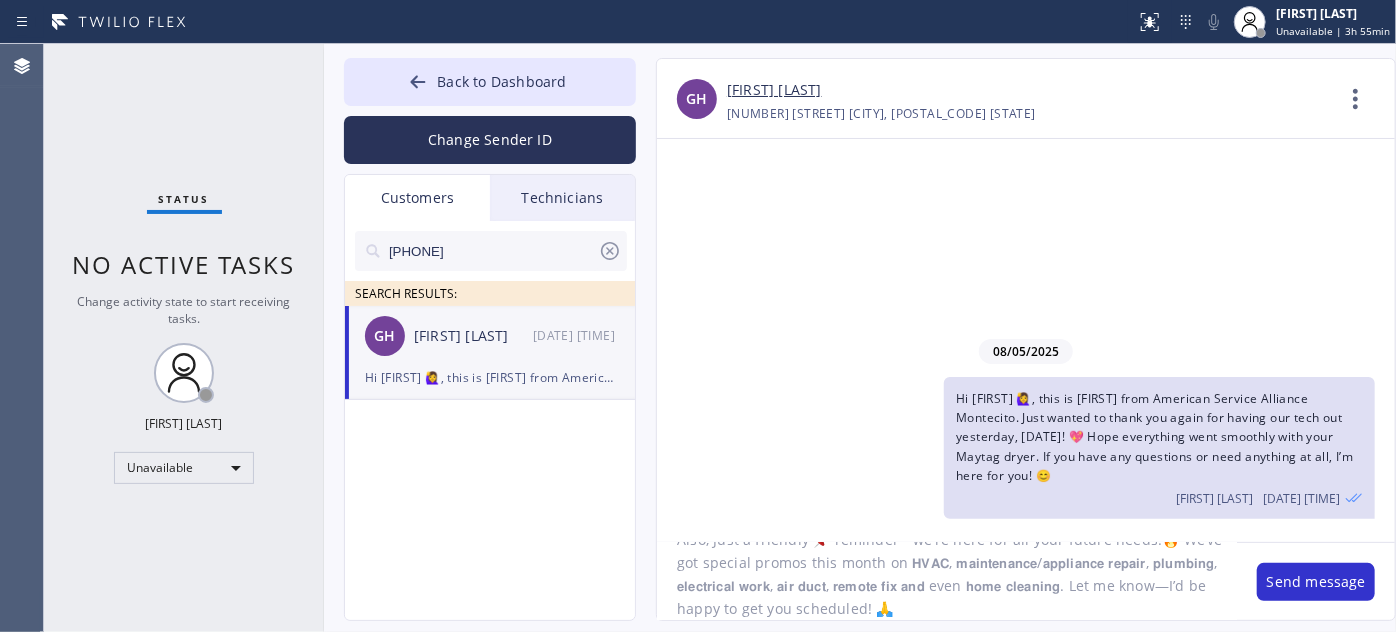 drag, startPoint x: 1325, startPoint y: 589, endPoint x: 1303, endPoint y: 549, distance: 45.65085 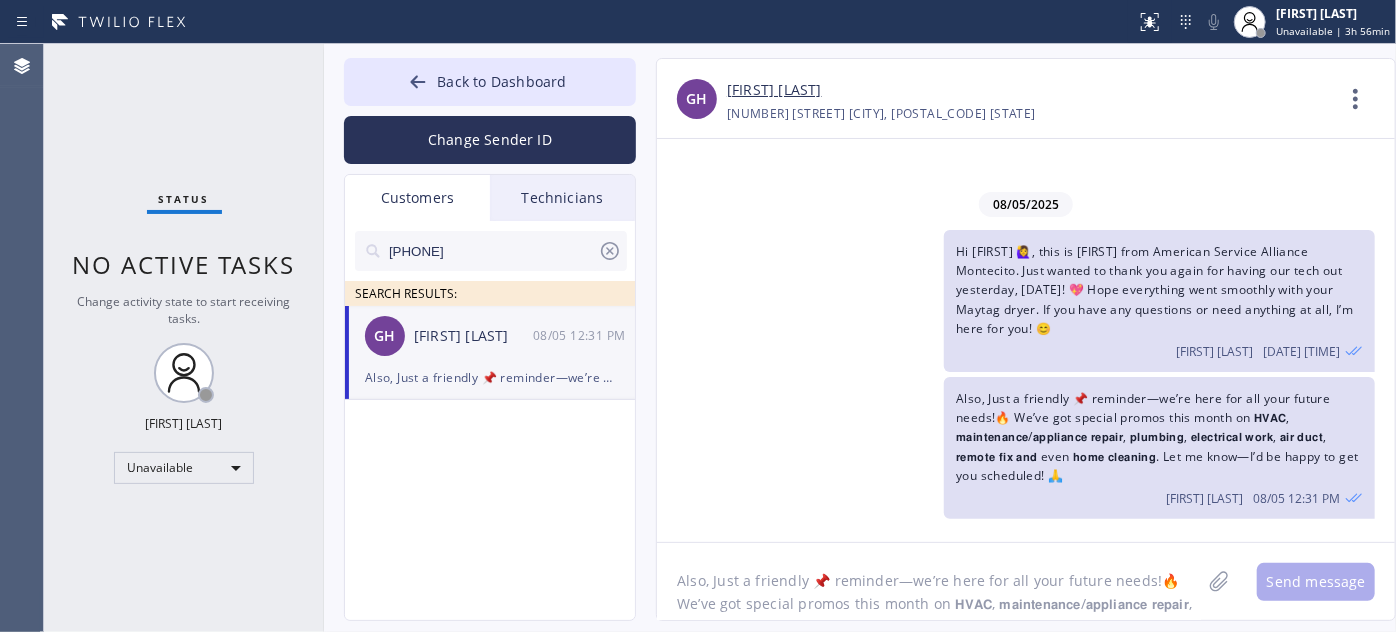 drag, startPoint x: 509, startPoint y: 254, endPoint x: 346, endPoint y: 262, distance: 163.1962 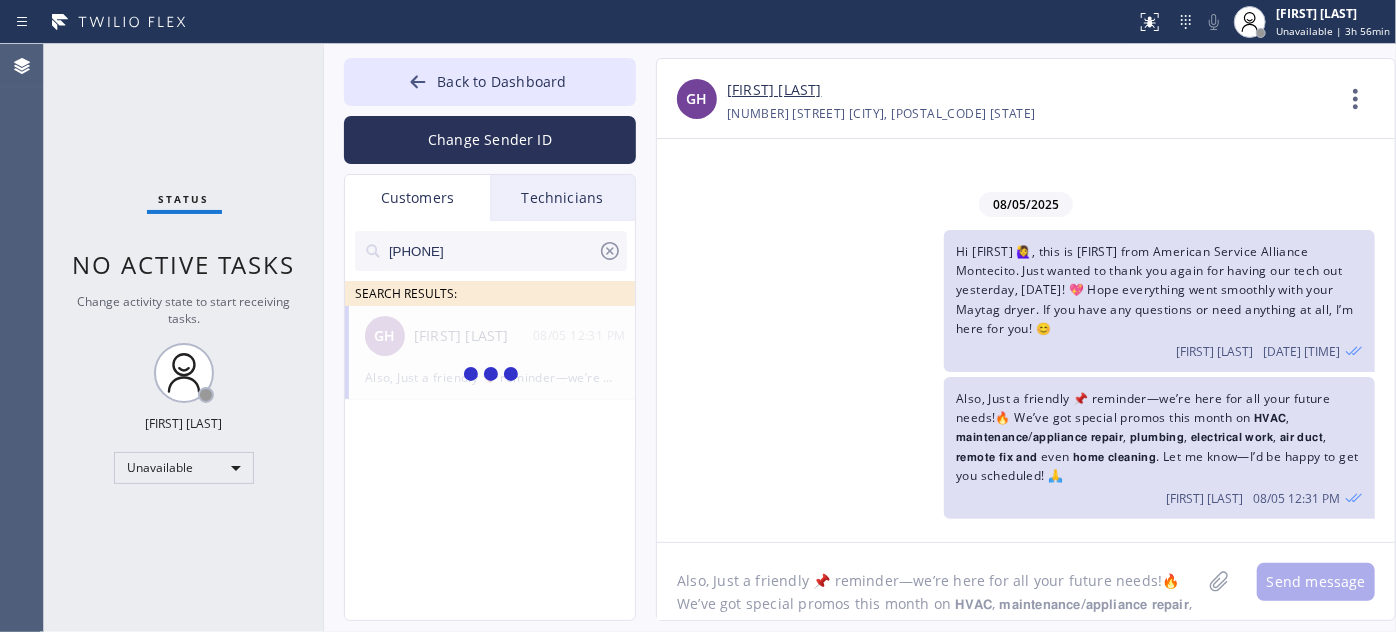 type on "[PHONE]" 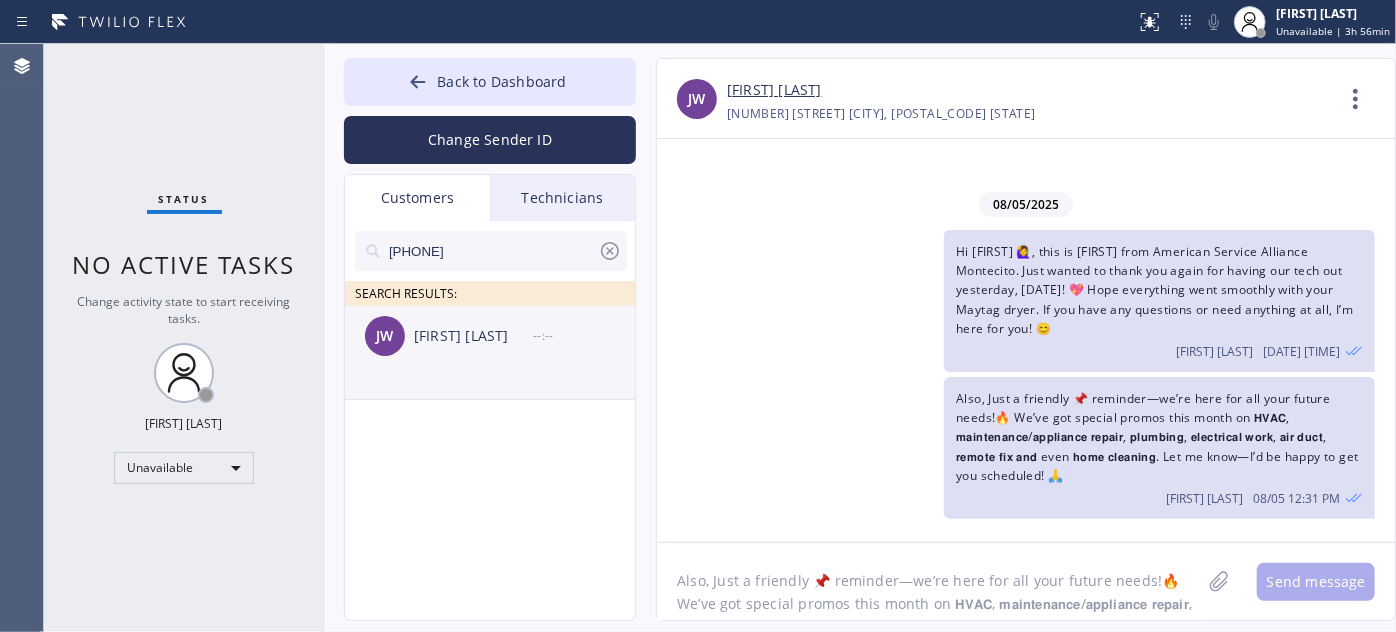 drag, startPoint x: 492, startPoint y: 371, endPoint x: 506, endPoint y: 370, distance: 14.035668 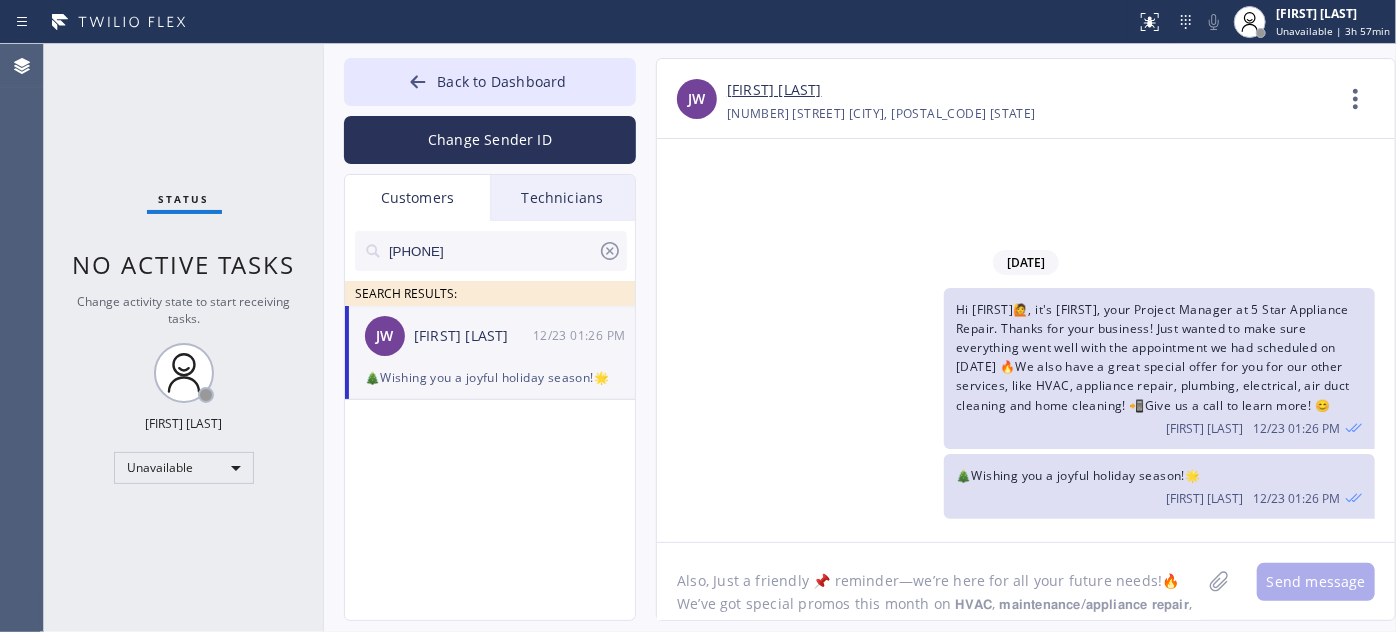 paste on "Hi [FIRST] 👋 this is [FIRST] from GE Monogram Repair. Thank you so much for trusting us yesterday. [DATE] with your GE Monogram range — we truly appreciate it!" 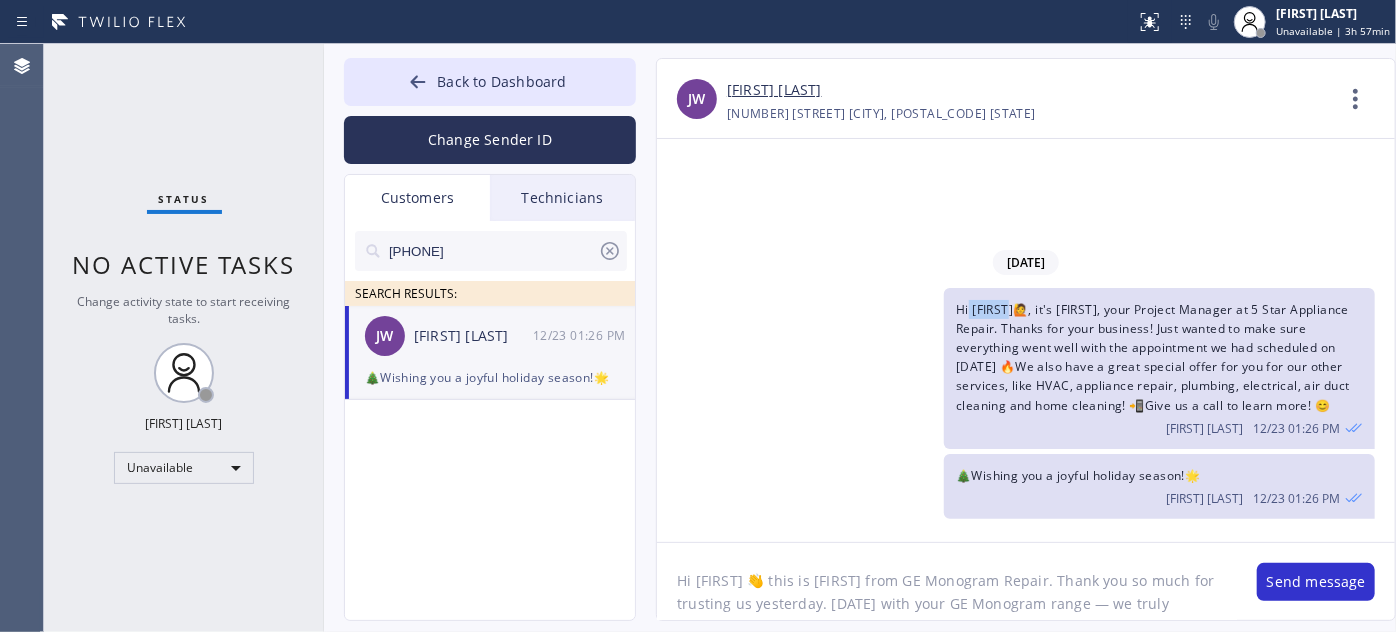 drag, startPoint x: 968, startPoint y: 306, endPoint x: 1010, endPoint y: 306, distance: 42 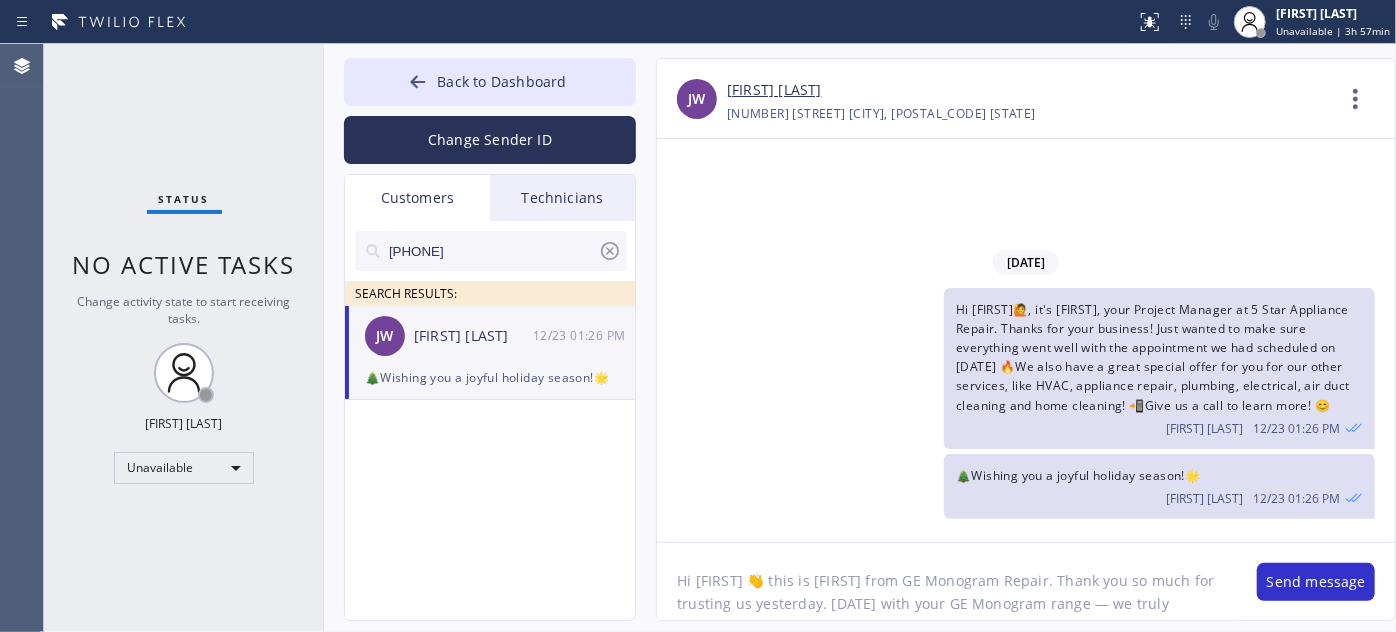 drag, startPoint x: 695, startPoint y: 578, endPoint x: 729, endPoint y: 577, distance: 34.0147 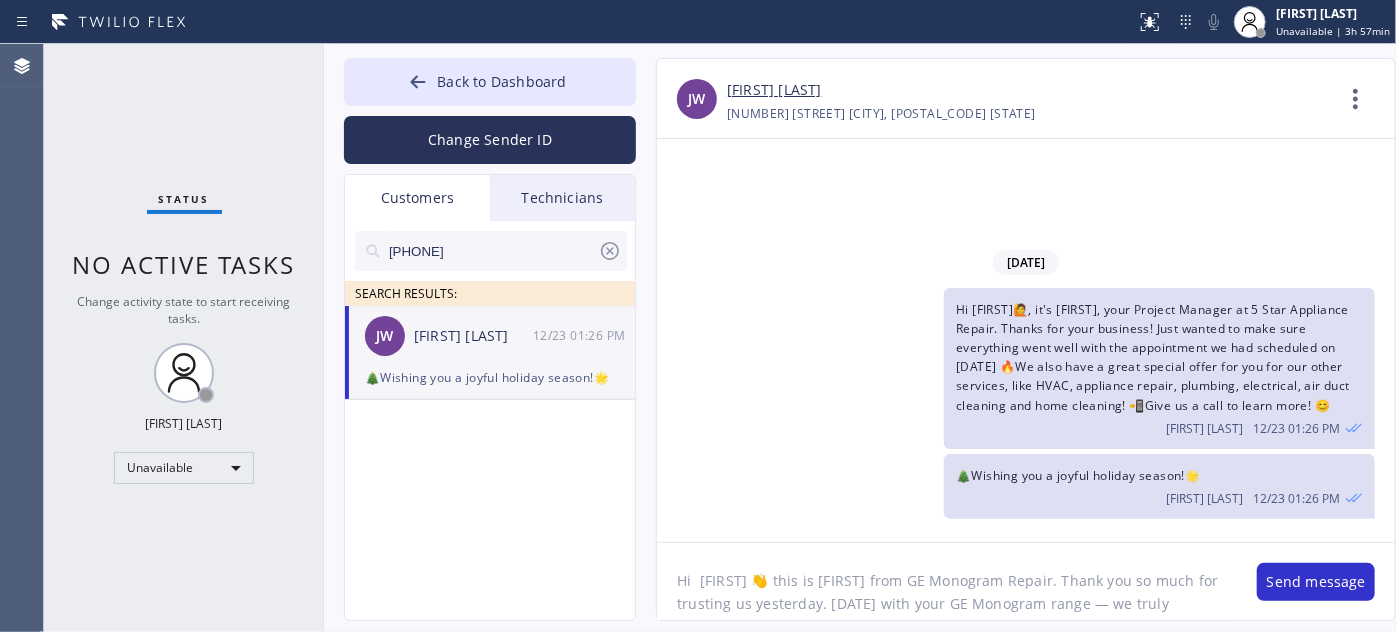 drag, startPoint x: 761, startPoint y: 578, endPoint x: 760, endPoint y: 616, distance: 38.013157 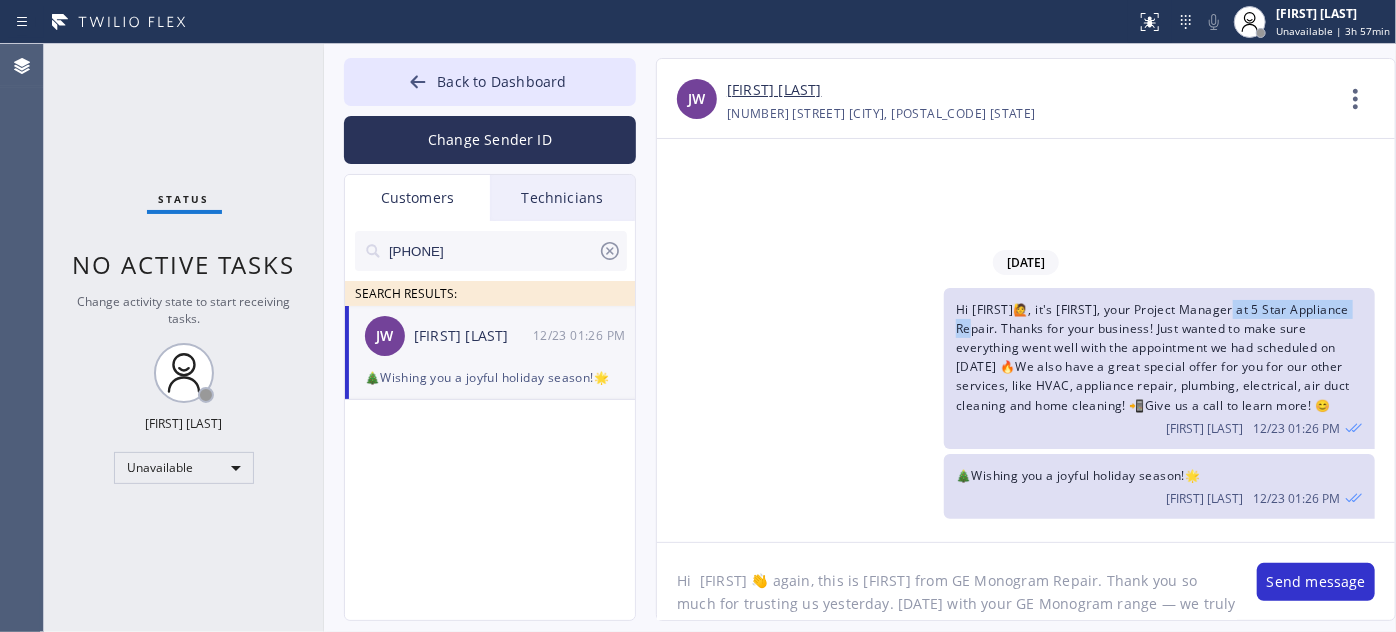 drag, startPoint x: 1229, startPoint y: 306, endPoint x: 996, endPoint y: 327, distance: 233.94444 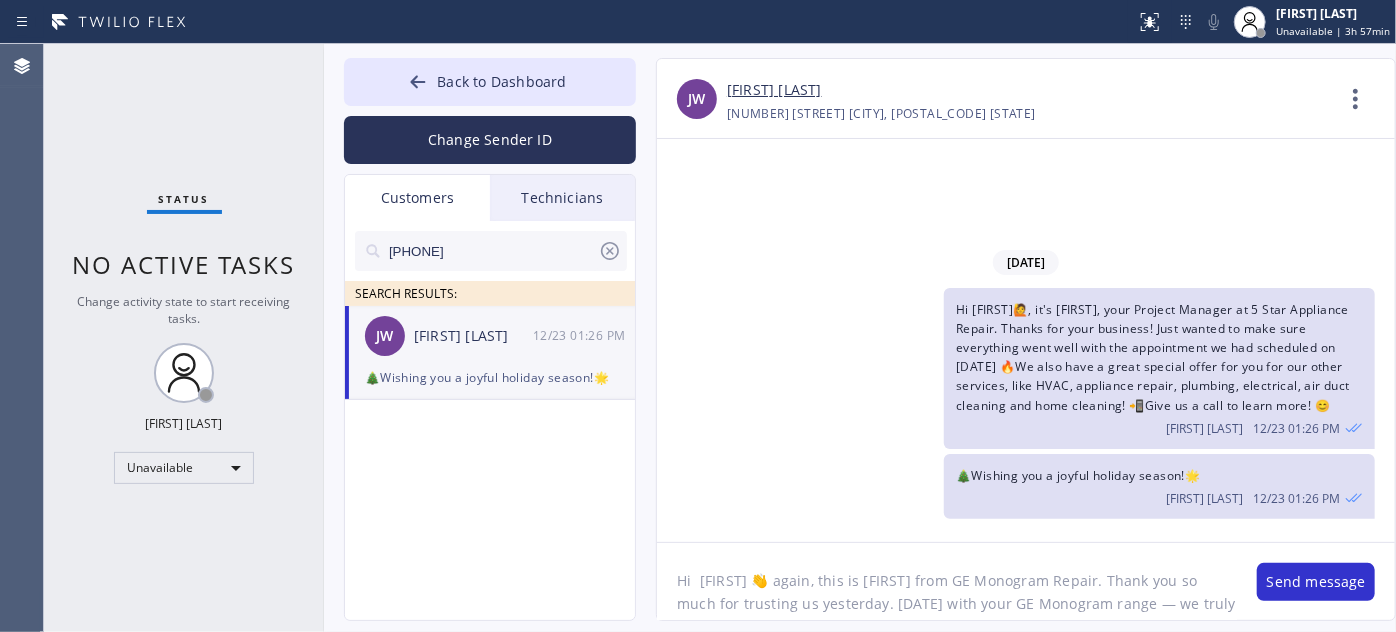 drag, startPoint x: 918, startPoint y: 580, endPoint x: 1059, endPoint y: 576, distance: 141.05673 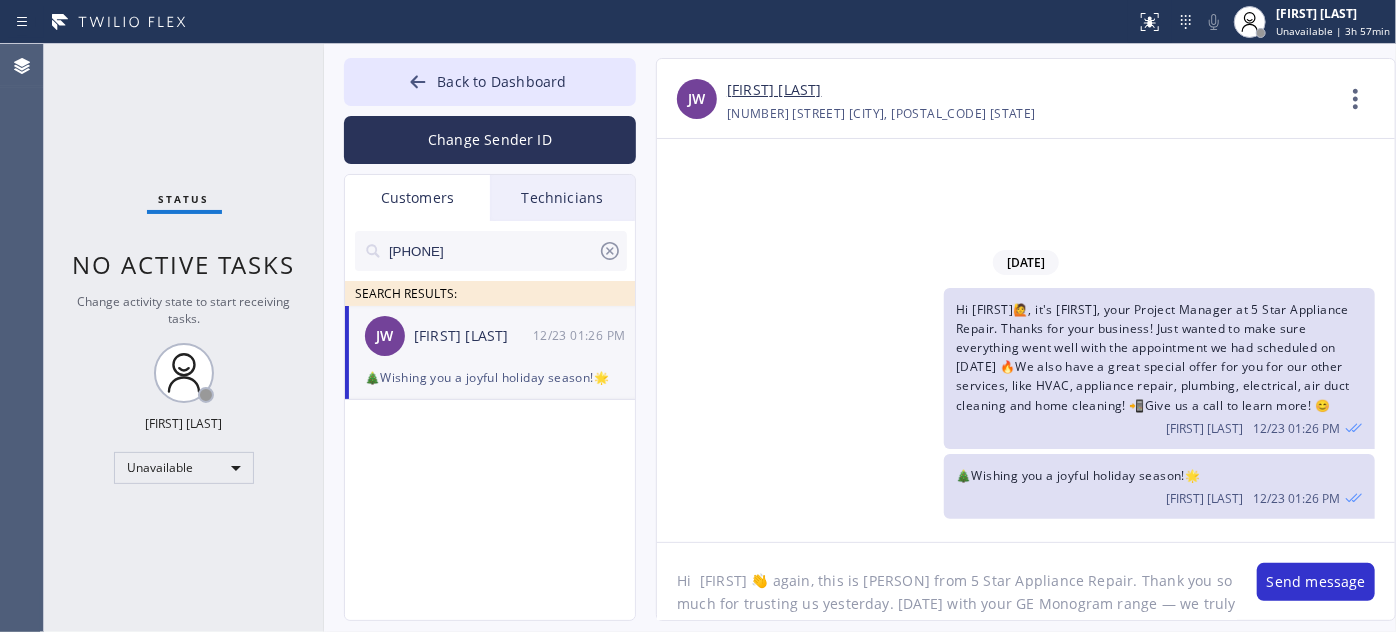 click on "Hi  [FIRST] 👋 again, this is [PERSON] from 5 Star Appliance Repair. Thank you so much for trusting us yesterday. [DATE] with your GE Monogram range — we truly appreciate it!" 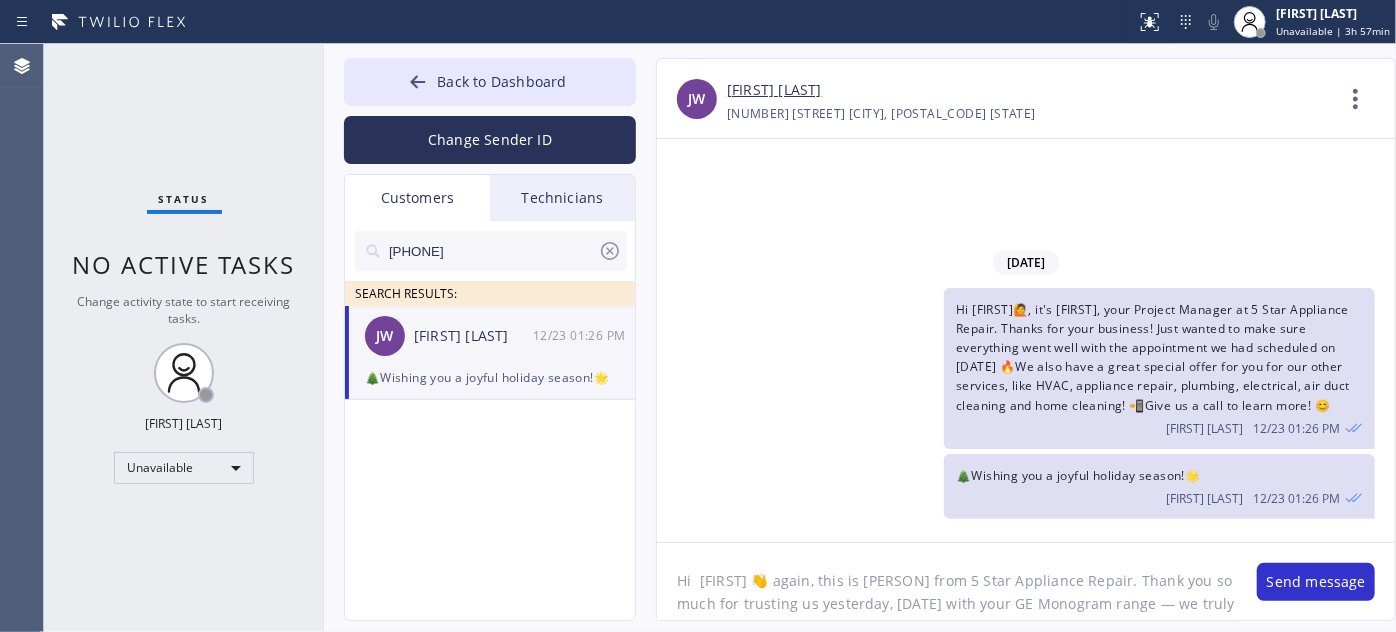 drag, startPoint x: 918, startPoint y: 602, endPoint x: 1052, endPoint y: 603, distance: 134.00374 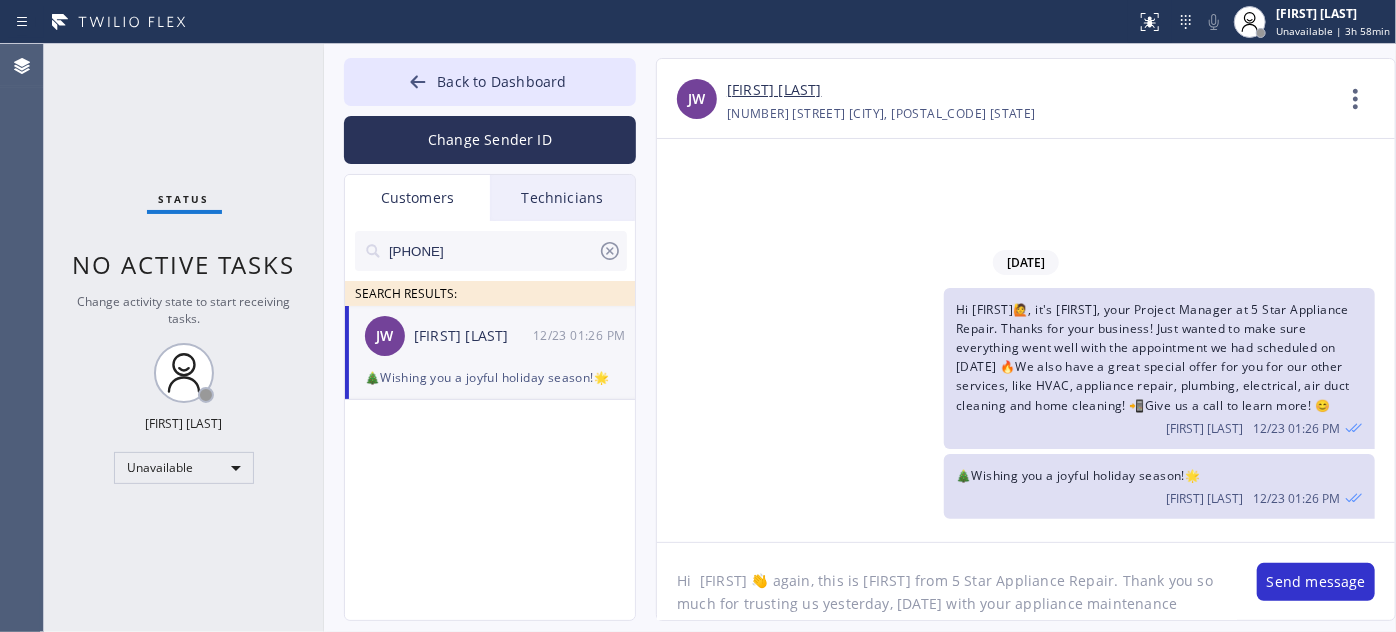 scroll, scrollTop: 18, scrollLeft: 0, axis: vertical 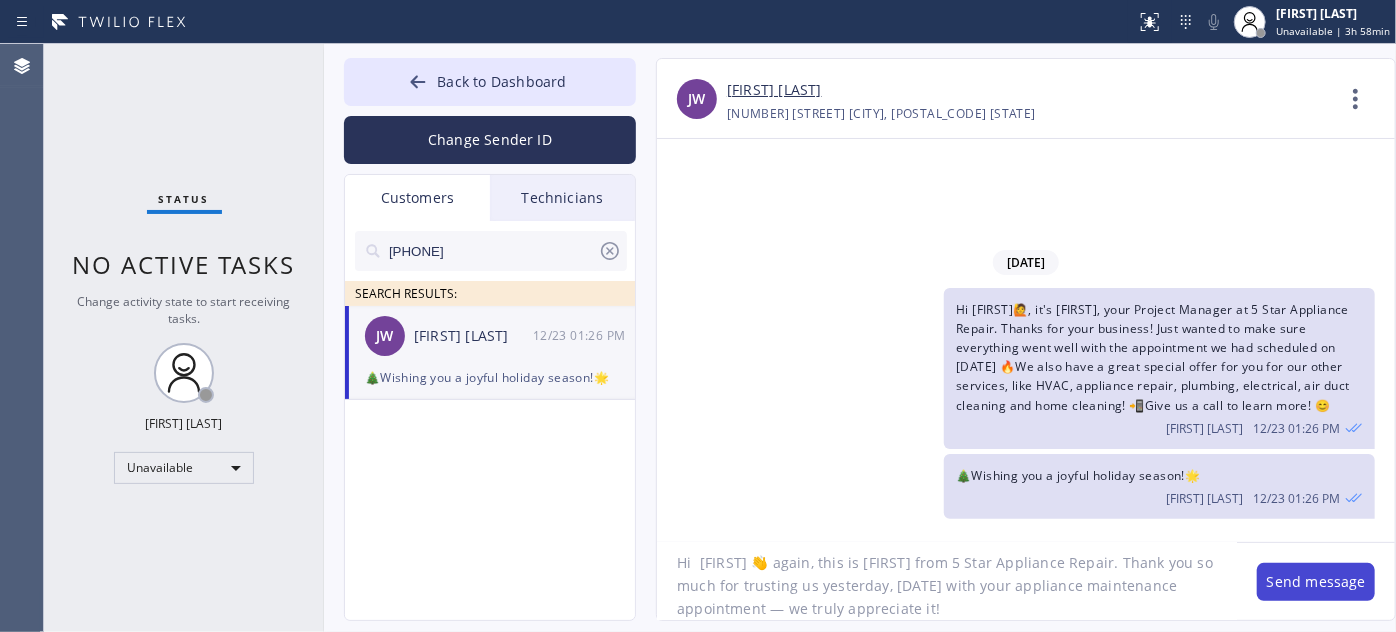 click on "Send message" at bounding box center (1316, 582) 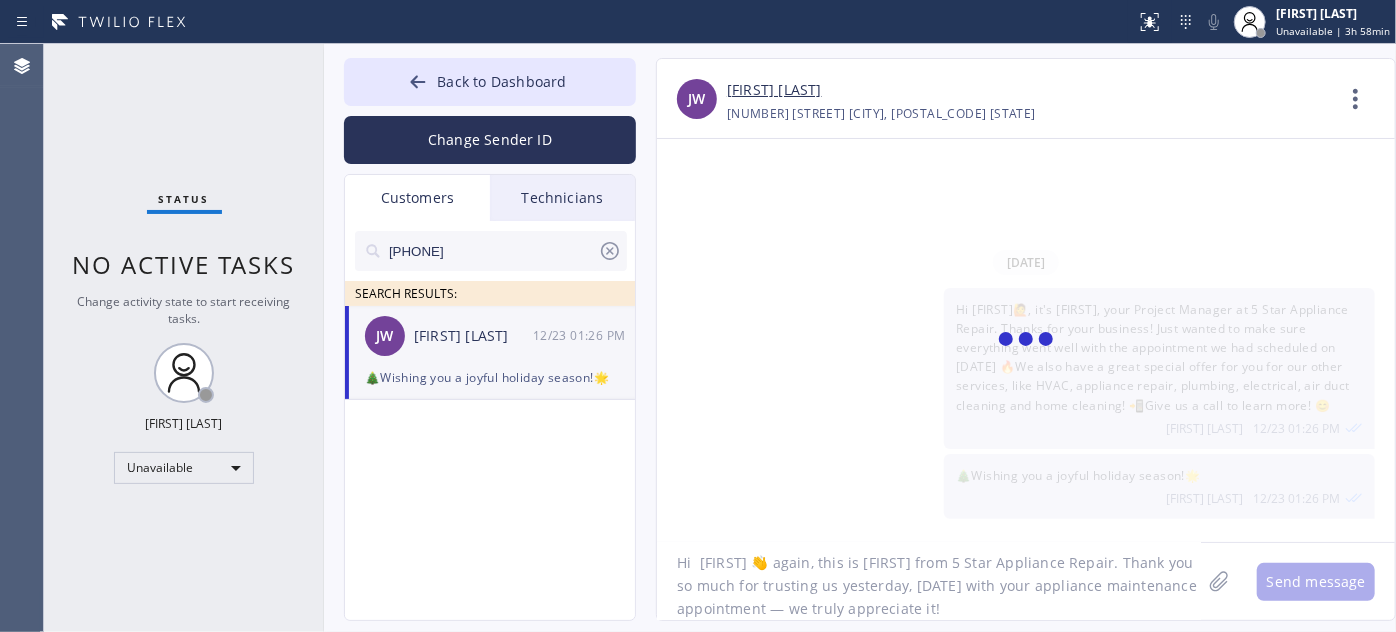 scroll, scrollTop: 0, scrollLeft: 0, axis: both 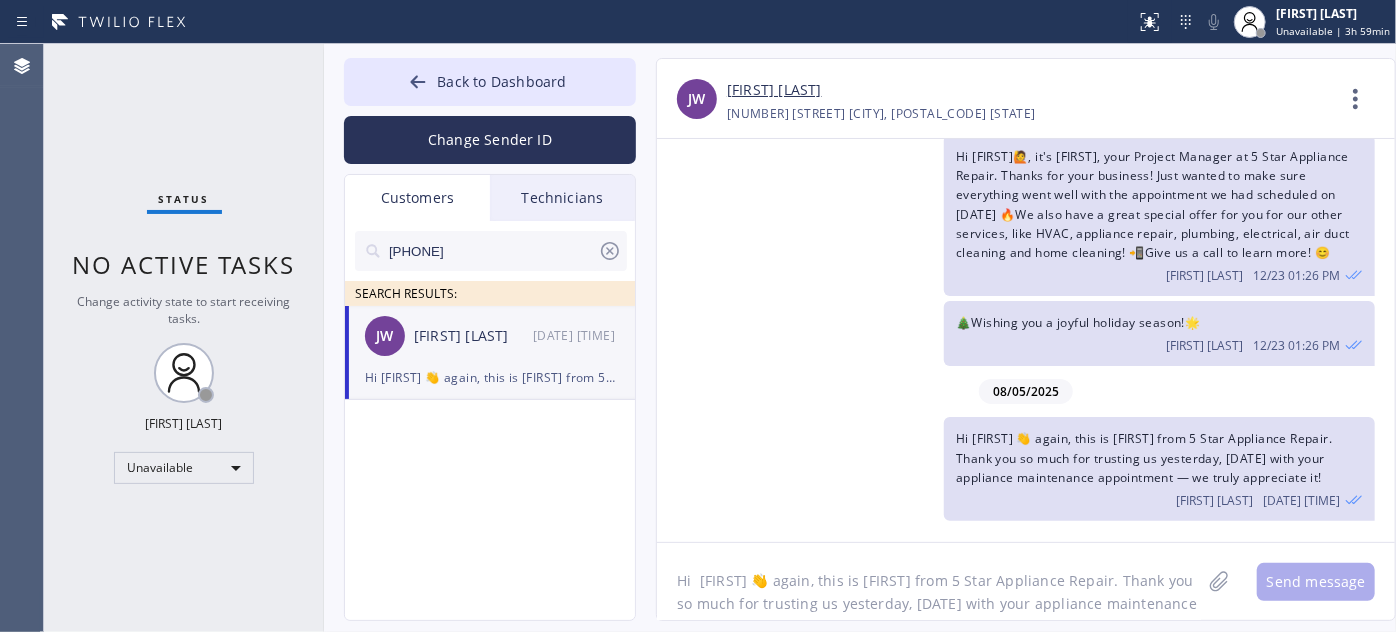 drag, startPoint x: 778, startPoint y: 578, endPoint x: 792, endPoint y: 578, distance: 14 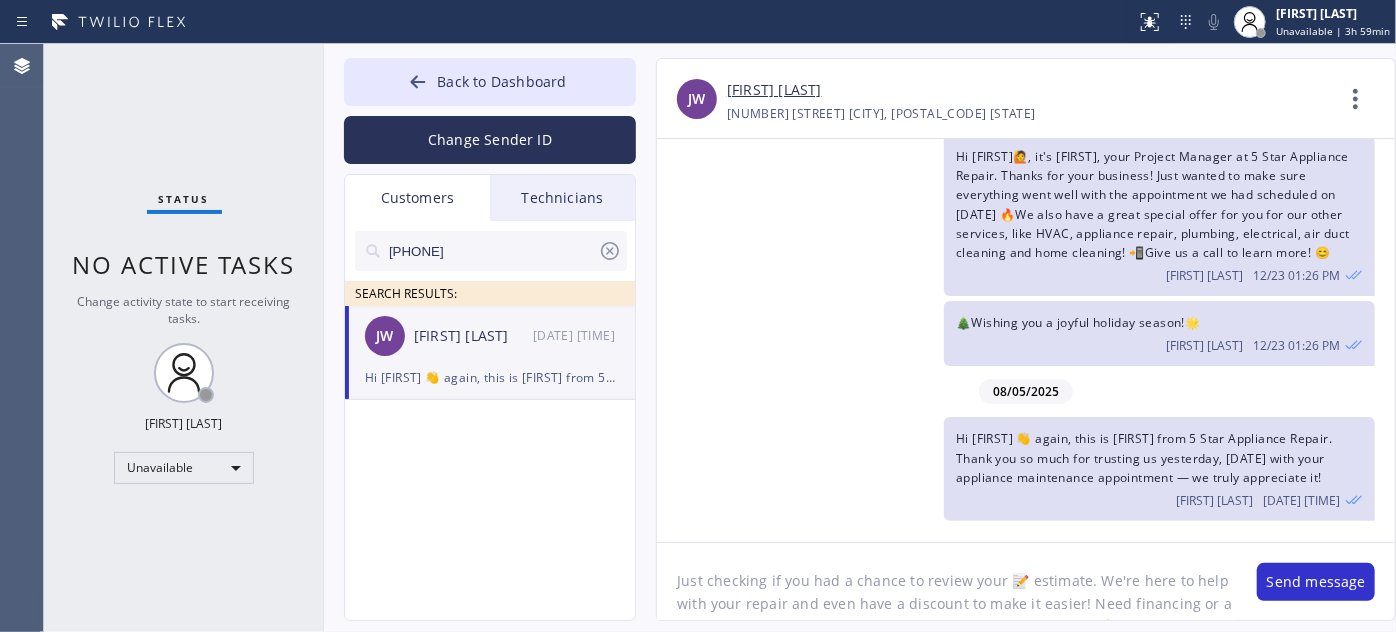 scroll, scrollTop: 40, scrollLeft: 0, axis: vertical 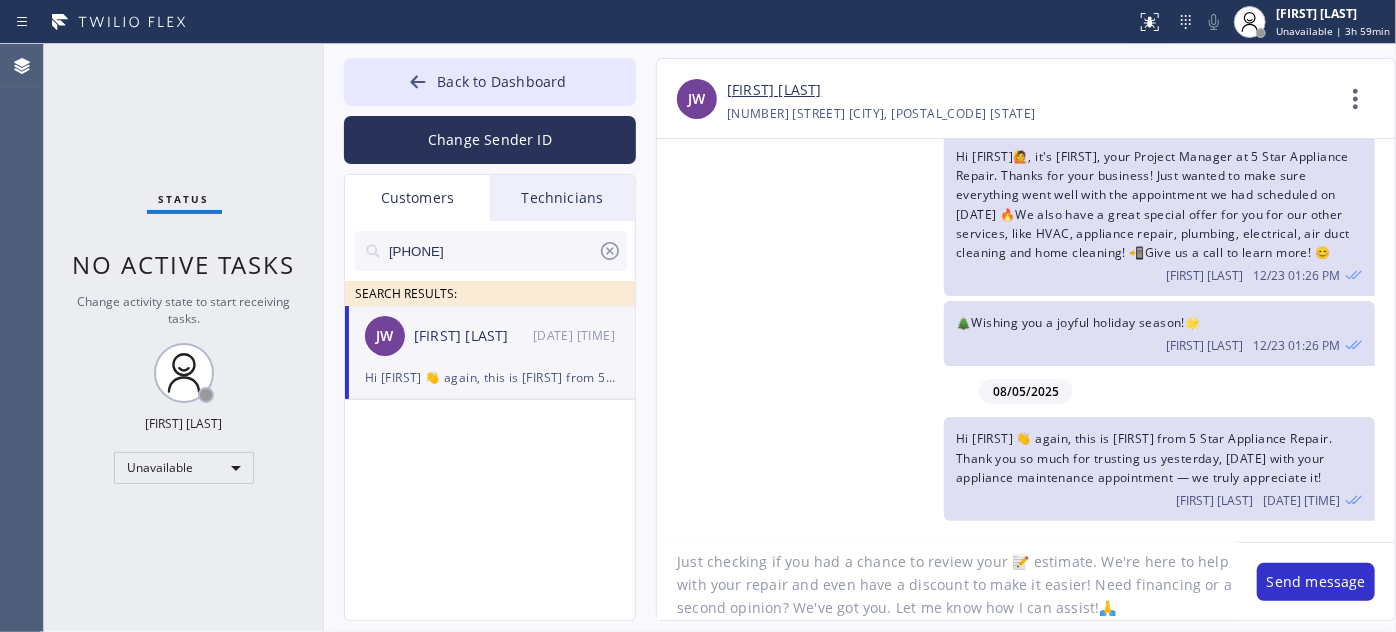 type on "Just checking if you had a chance to review your 📝 estimate. We're here to help with your repair and even have a discount to make it easier! Need financing or a second opinion? We've got you. Let me know how I can assist!🙏" 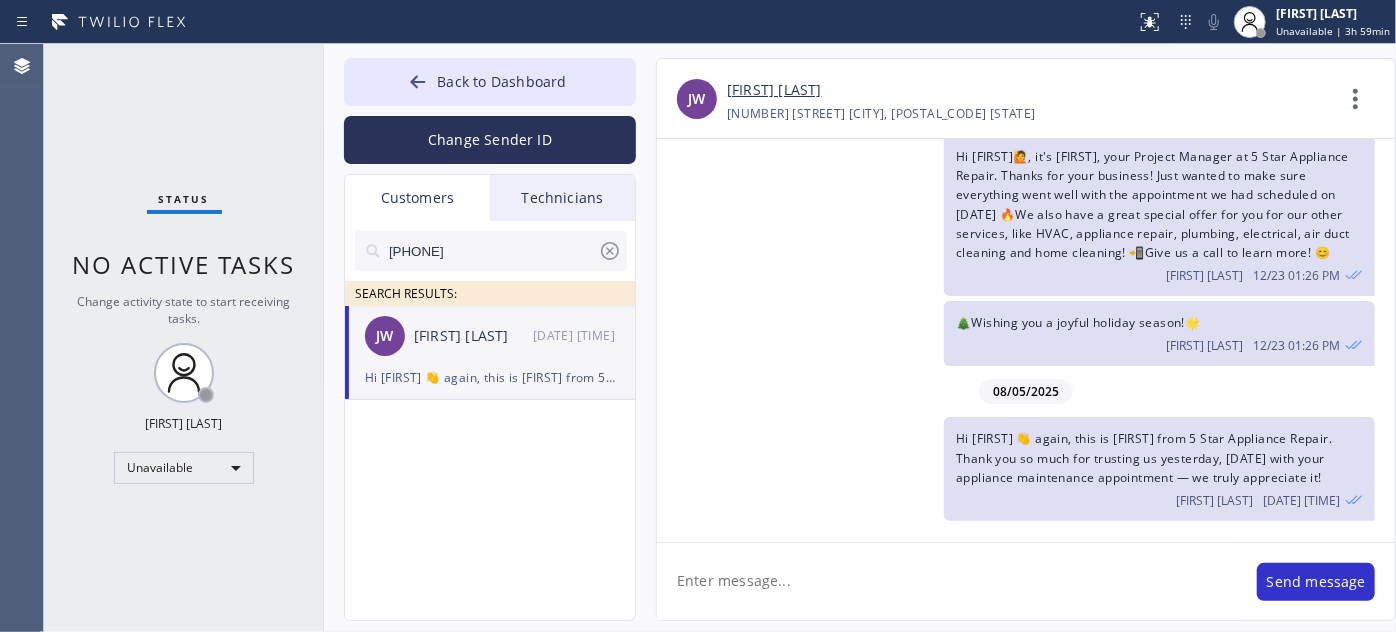 scroll, scrollTop: 0, scrollLeft: 0, axis: both 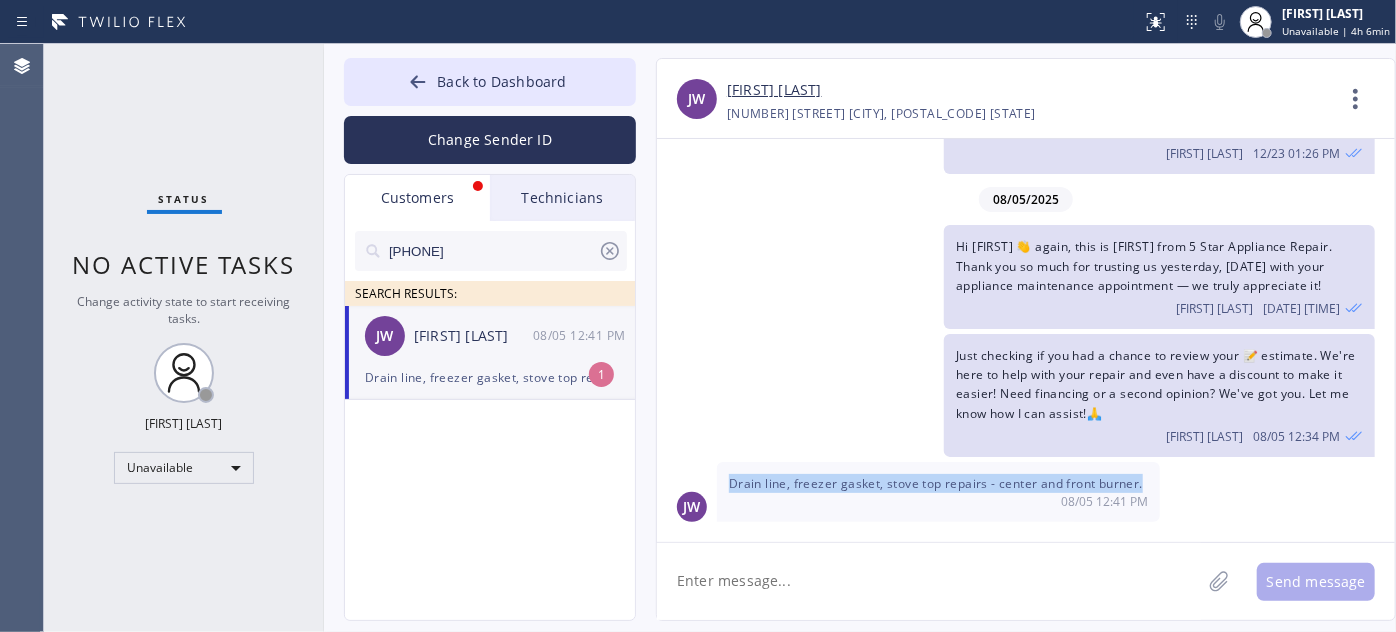 drag, startPoint x: 724, startPoint y: 481, endPoint x: 1152, endPoint y: 479, distance: 428.00467 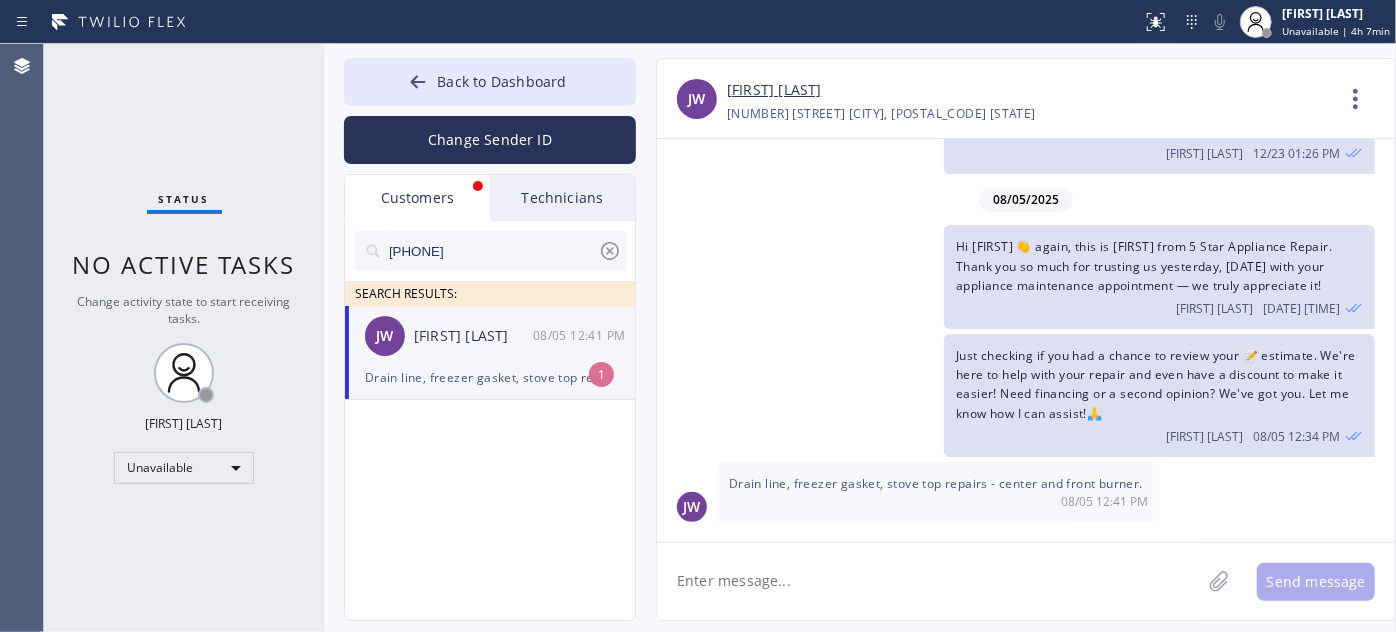 click on "JW [FIRST] [LAST] [DATE] [TIME]" at bounding box center [491, 336] 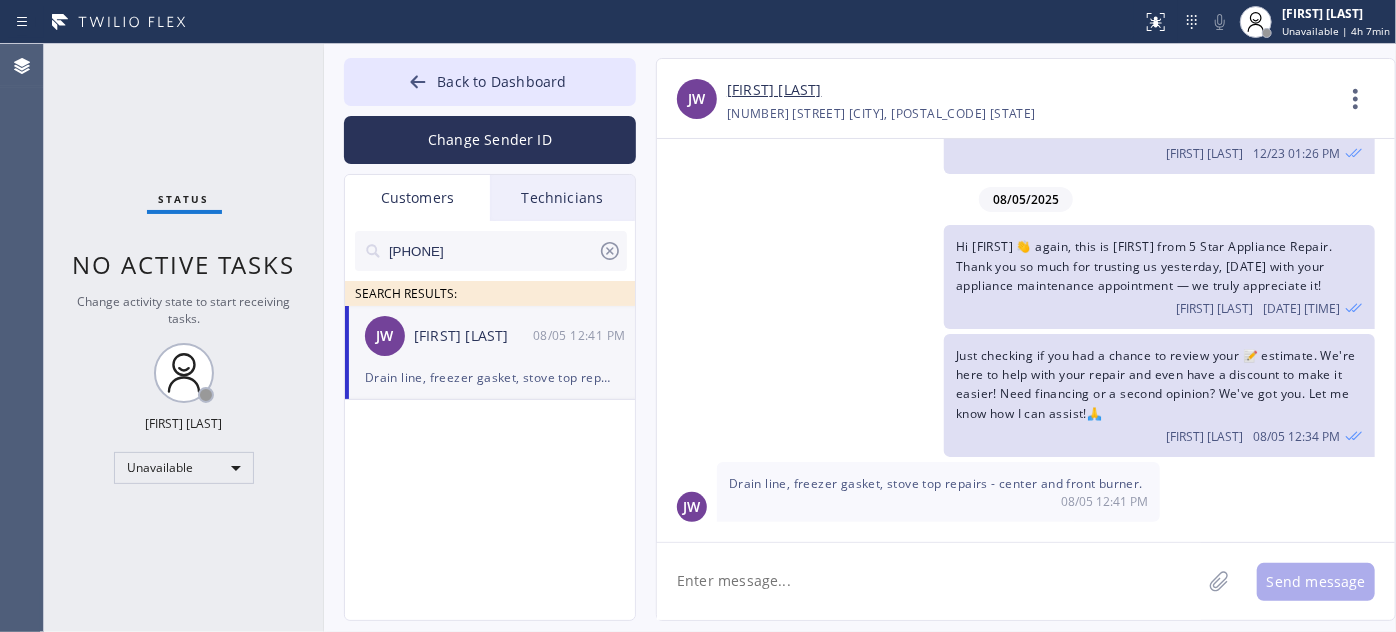 click 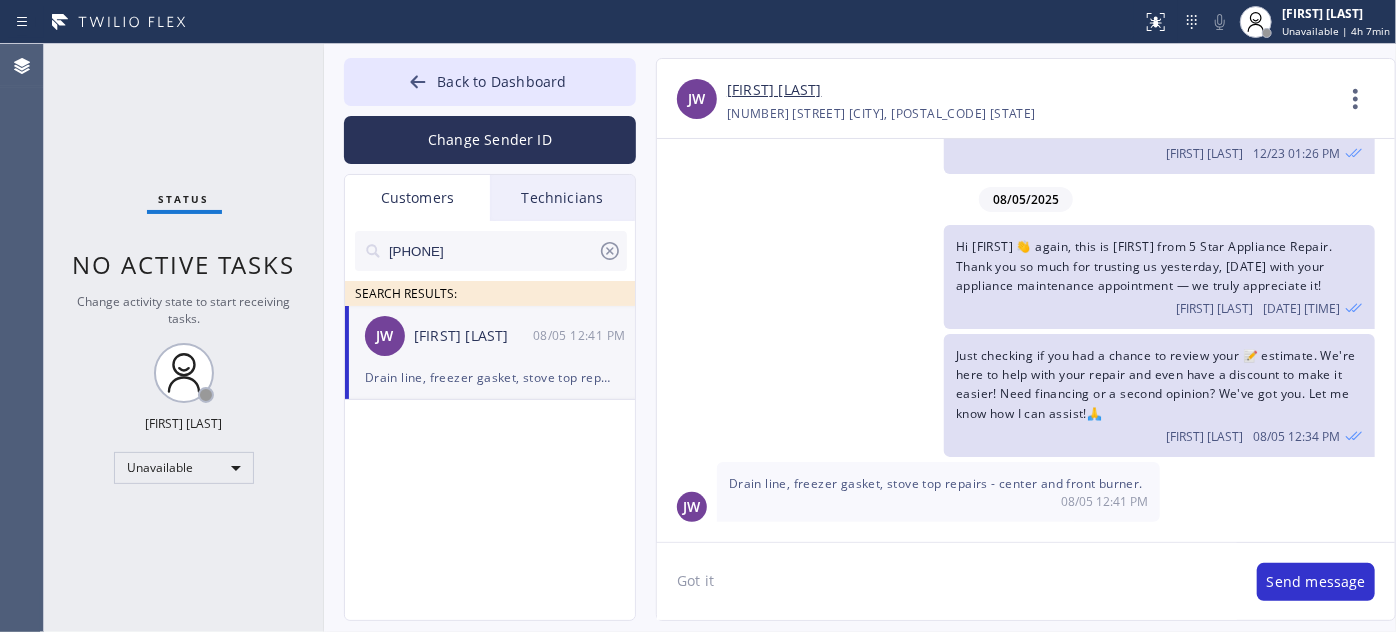 type on "Got it!" 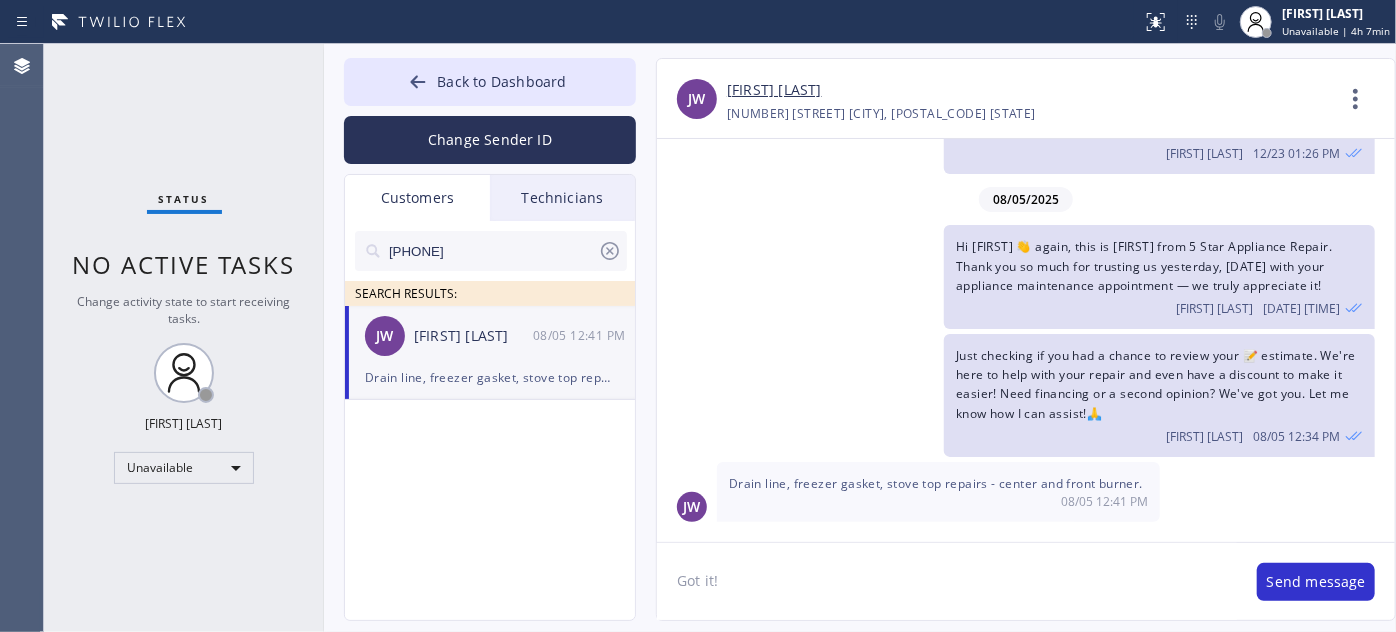 type 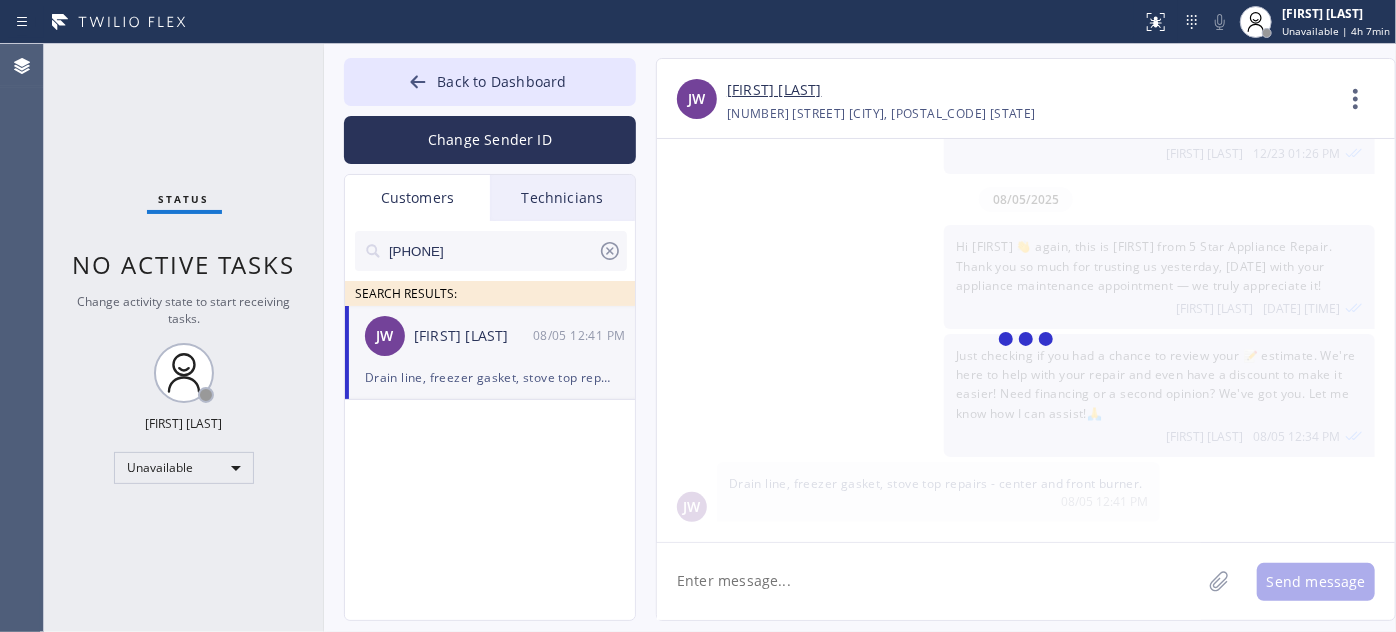 scroll, scrollTop: 312, scrollLeft: 0, axis: vertical 